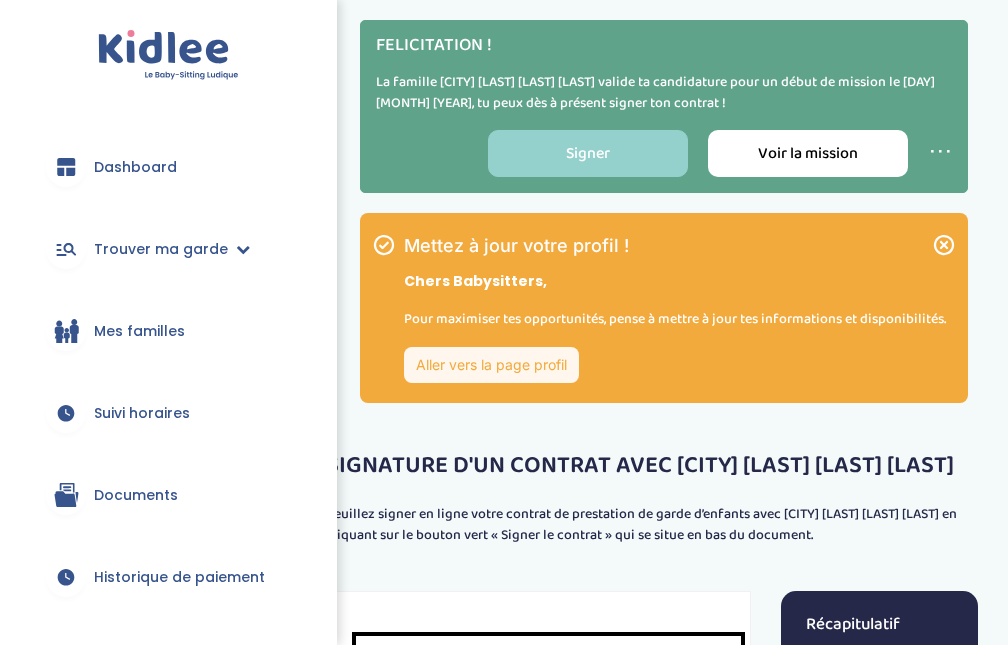 scroll, scrollTop: 0, scrollLeft: 0, axis: both 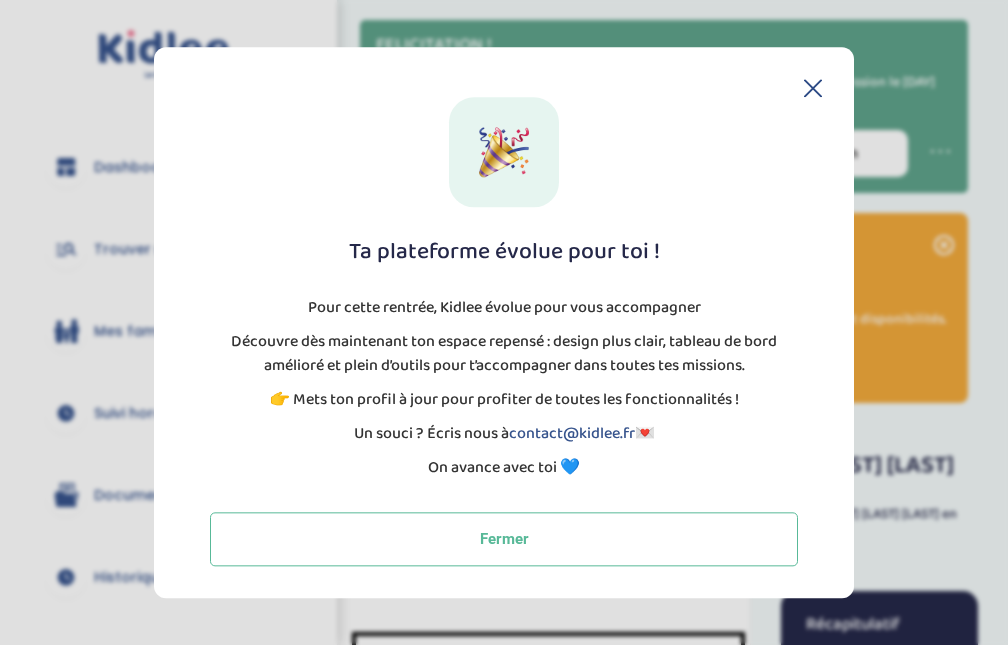 click 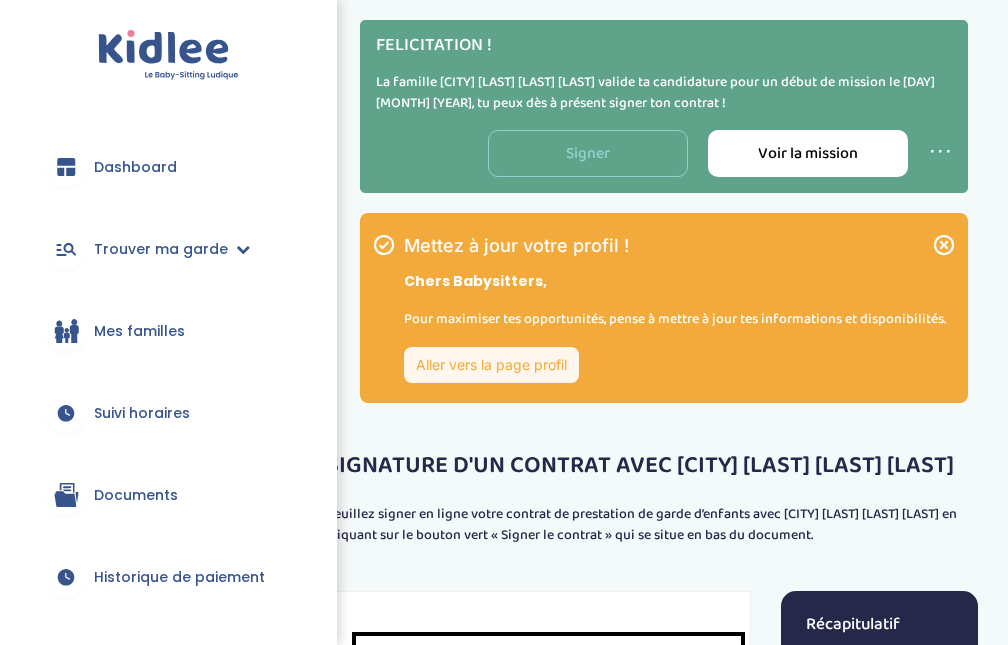 click on "Signer" at bounding box center [588, 153] 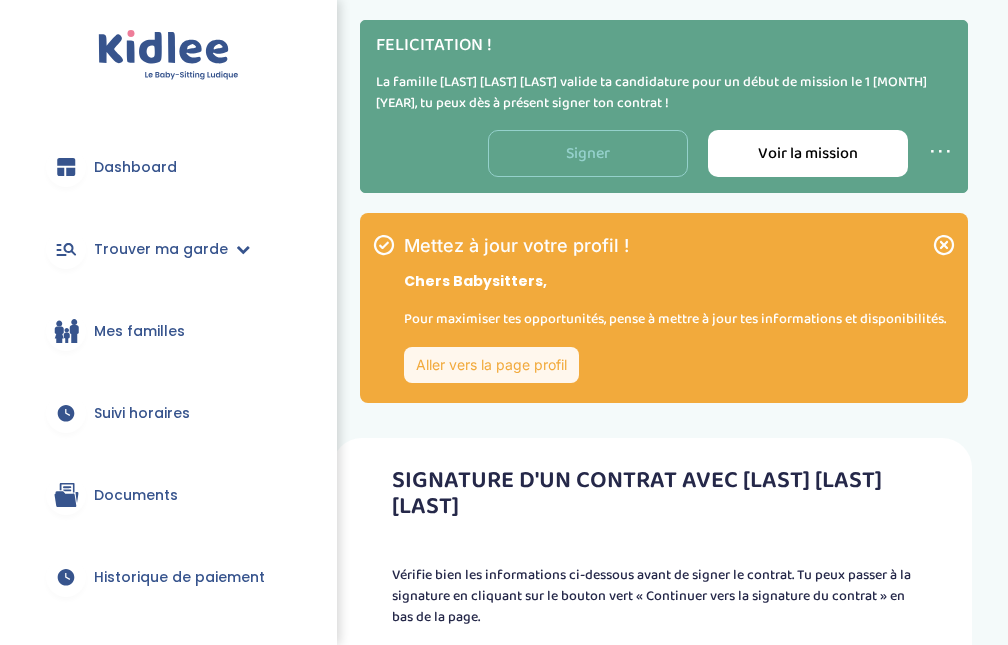scroll, scrollTop: 0, scrollLeft: 0, axis: both 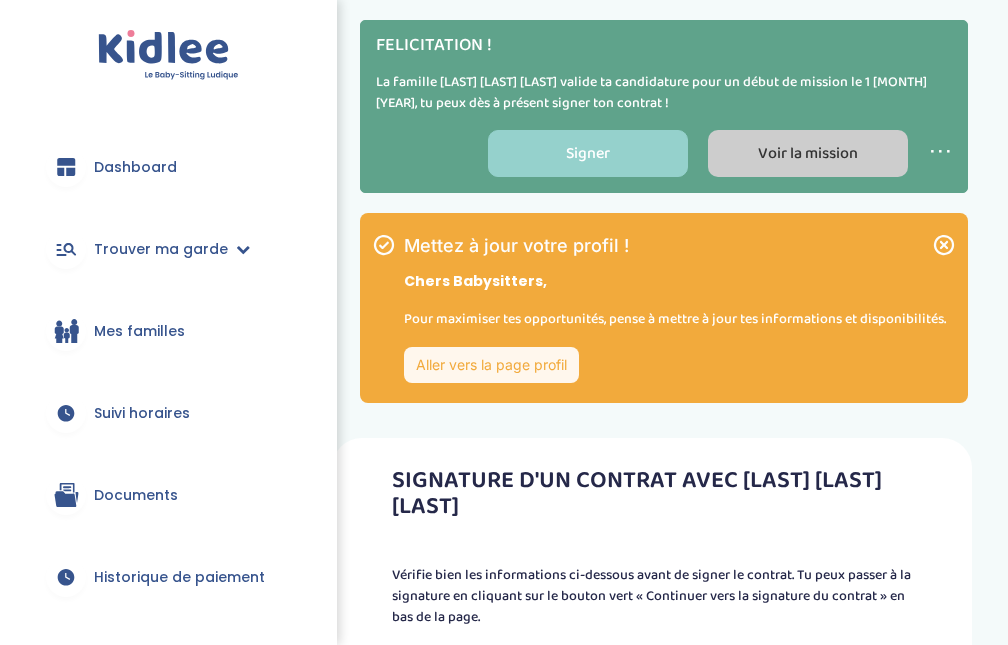 click on "Voir la mission" at bounding box center (808, 153) 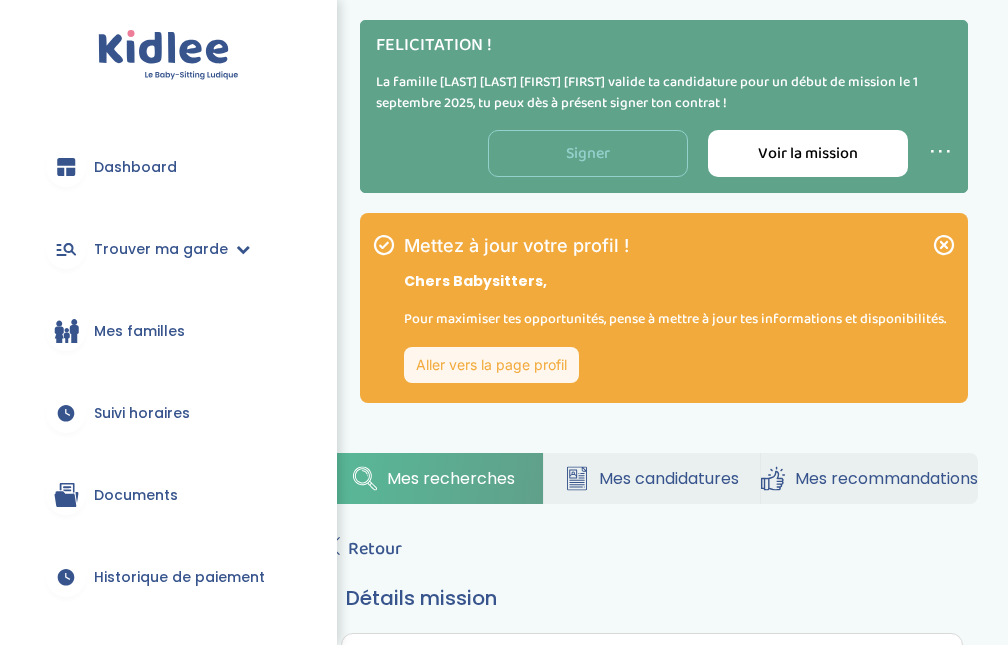 scroll, scrollTop: 0, scrollLeft: 0, axis: both 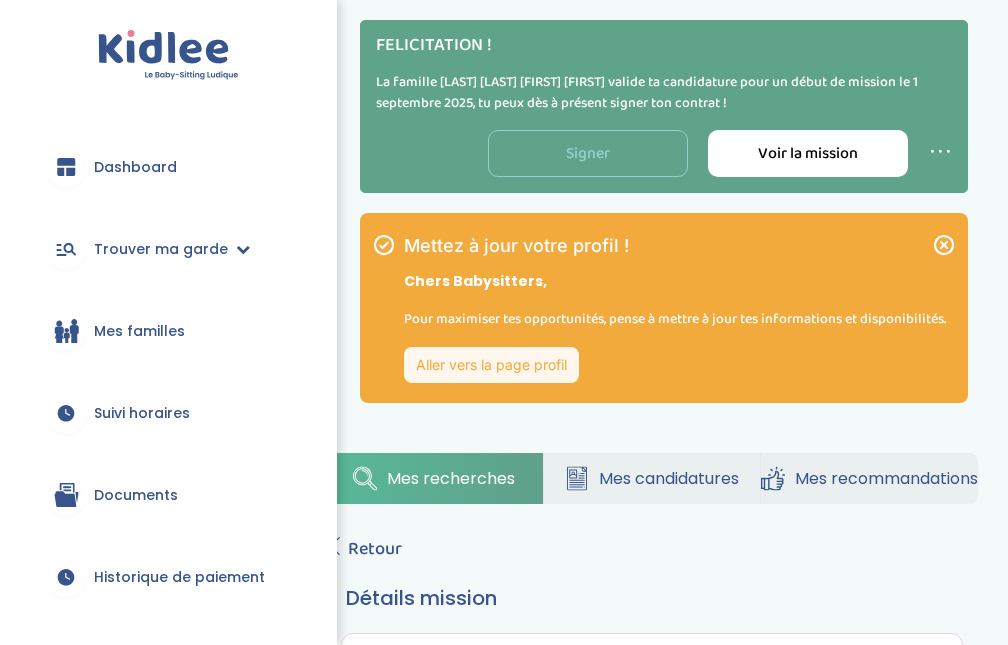 click on "Signer" at bounding box center [588, 153] 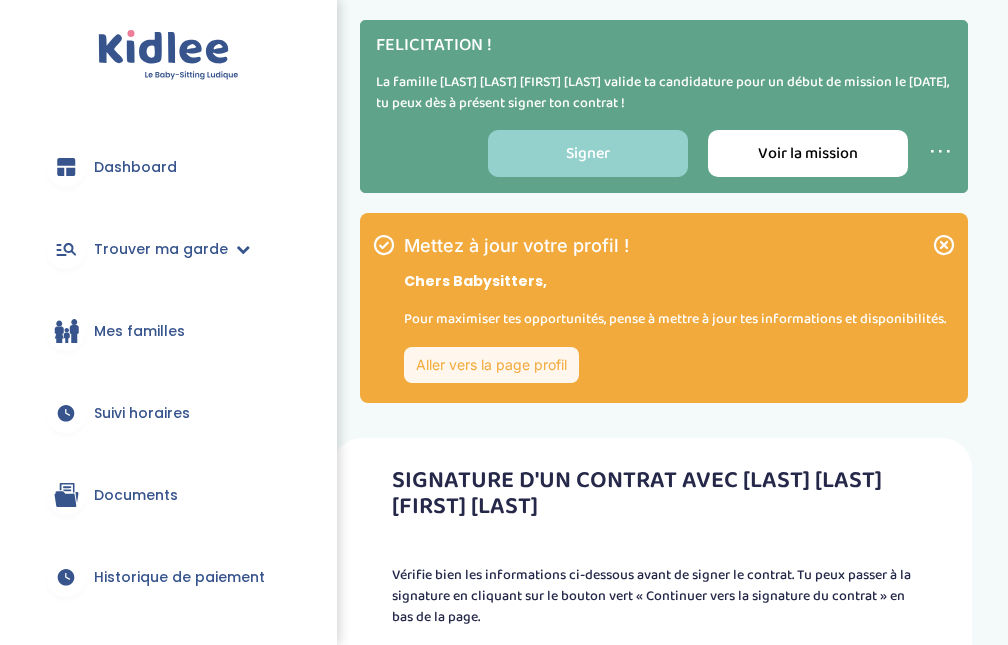 scroll, scrollTop: 0, scrollLeft: 0, axis: both 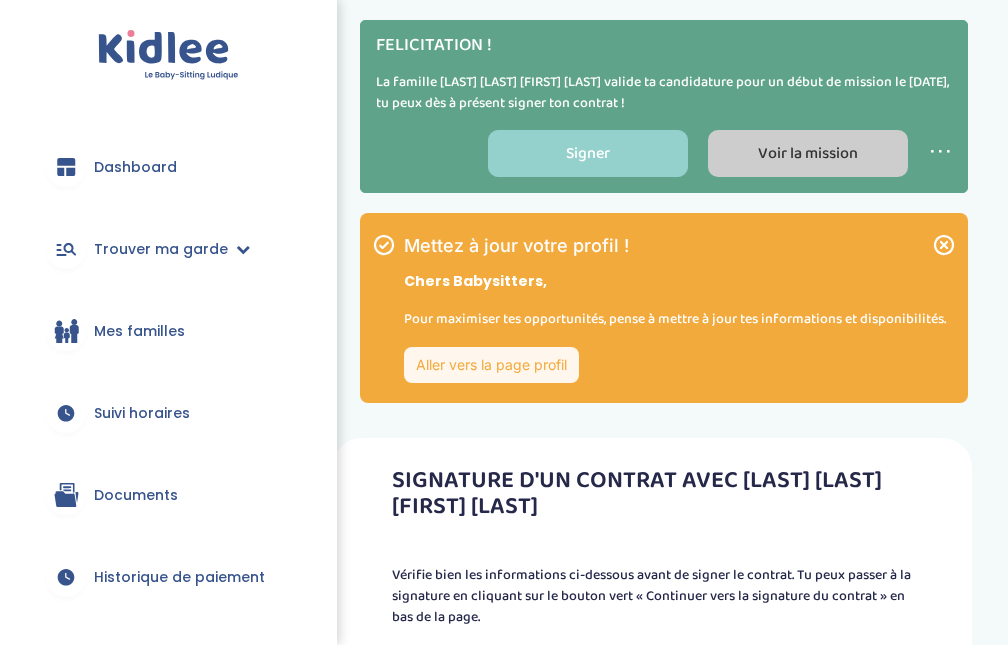 click on "Voir la mission" at bounding box center (808, 153) 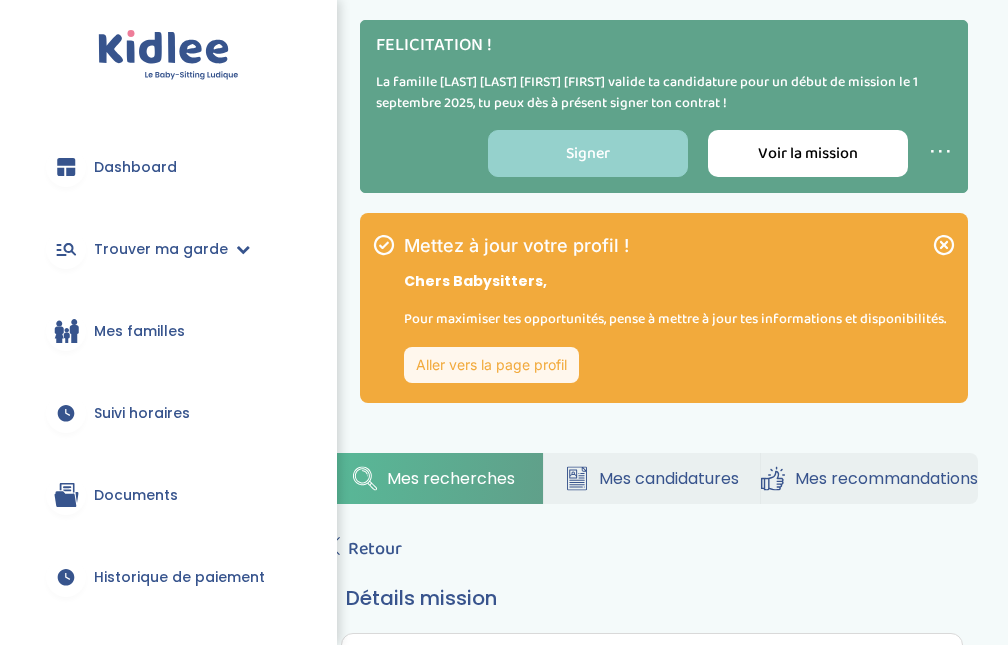 scroll, scrollTop: 242, scrollLeft: 0, axis: vertical 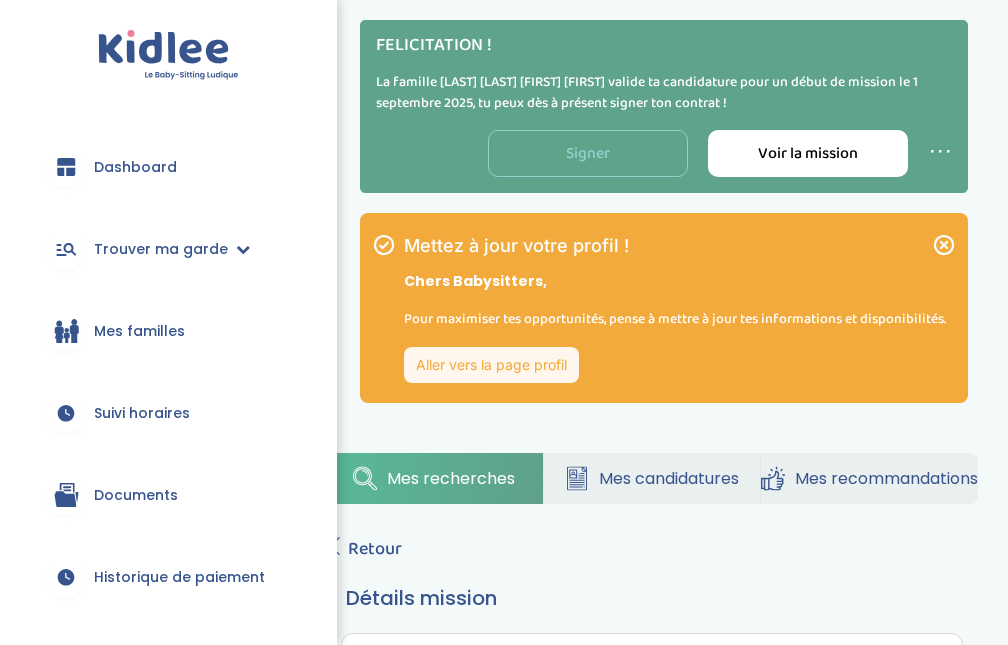click on "Signer" at bounding box center (588, 153) 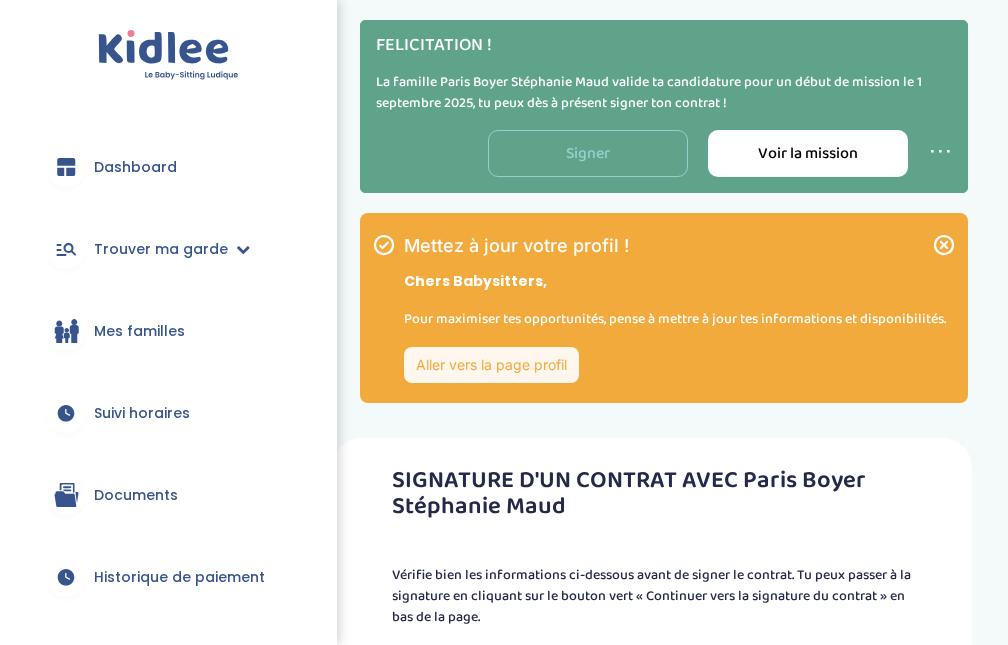 scroll, scrollTop: 0, scrollLeft: 0, axis: both 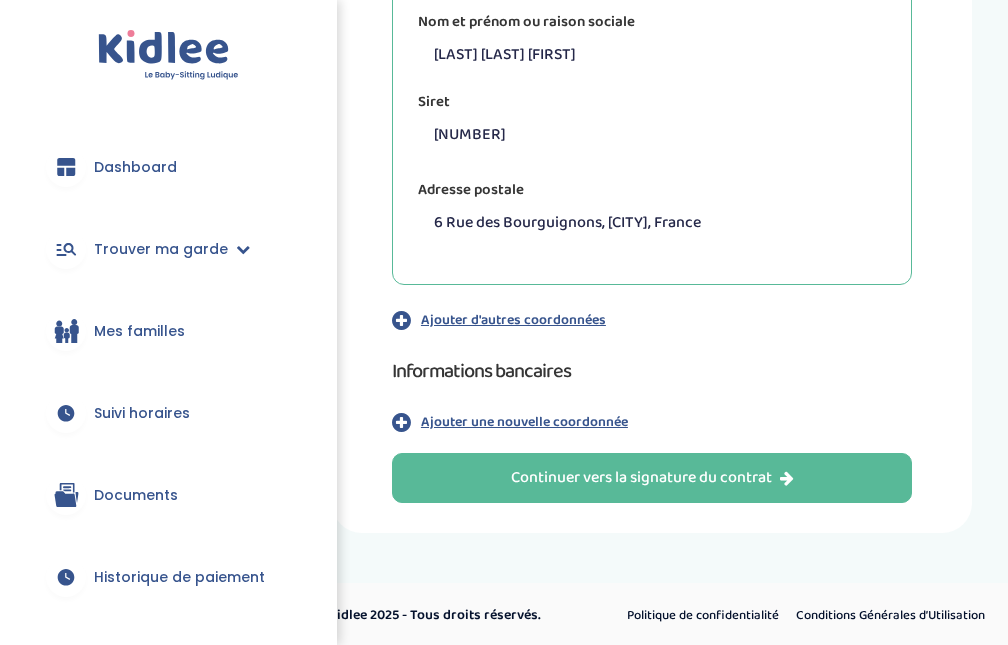 click on "Informations bancaires" at bounding box center [652, 371] 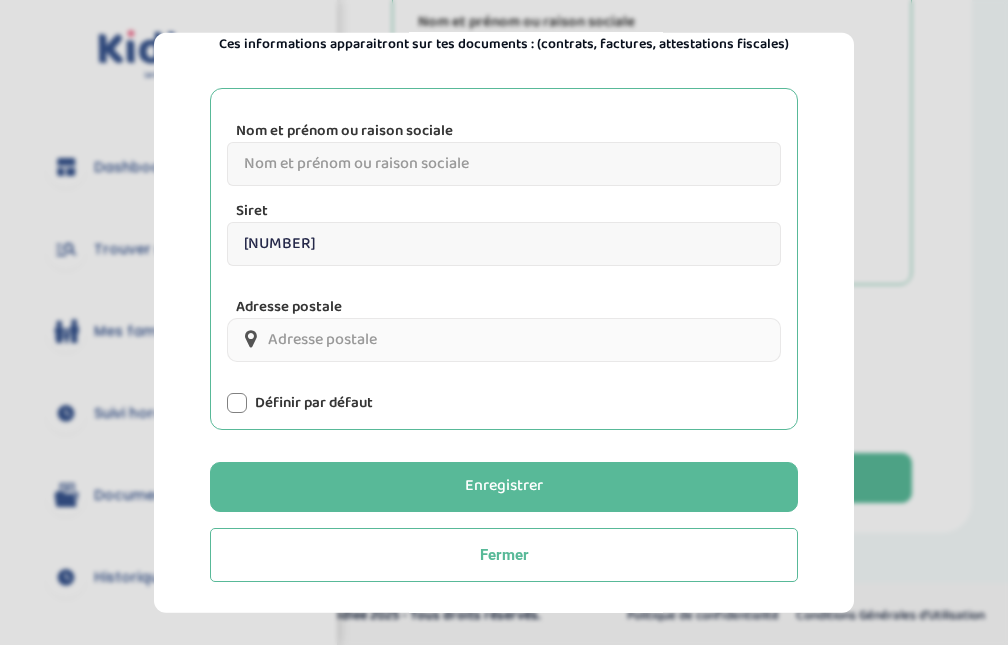 scroll, scrollTop: 249, scrollLeft: 0, axis: vertical 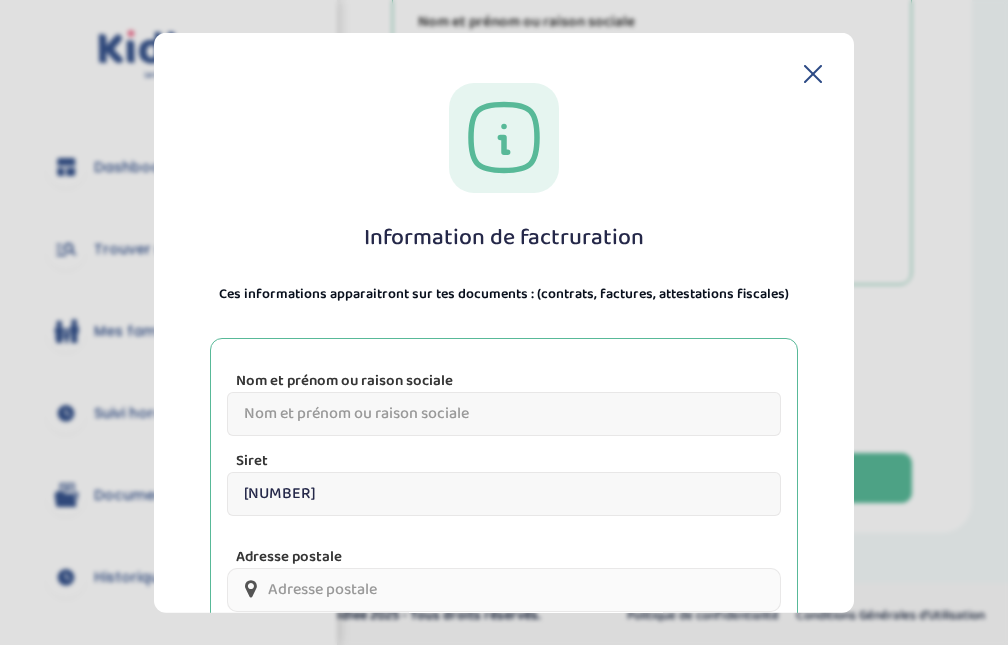 click on "Nom et prénom ou raison sociale" at bounding box center [504, 414] 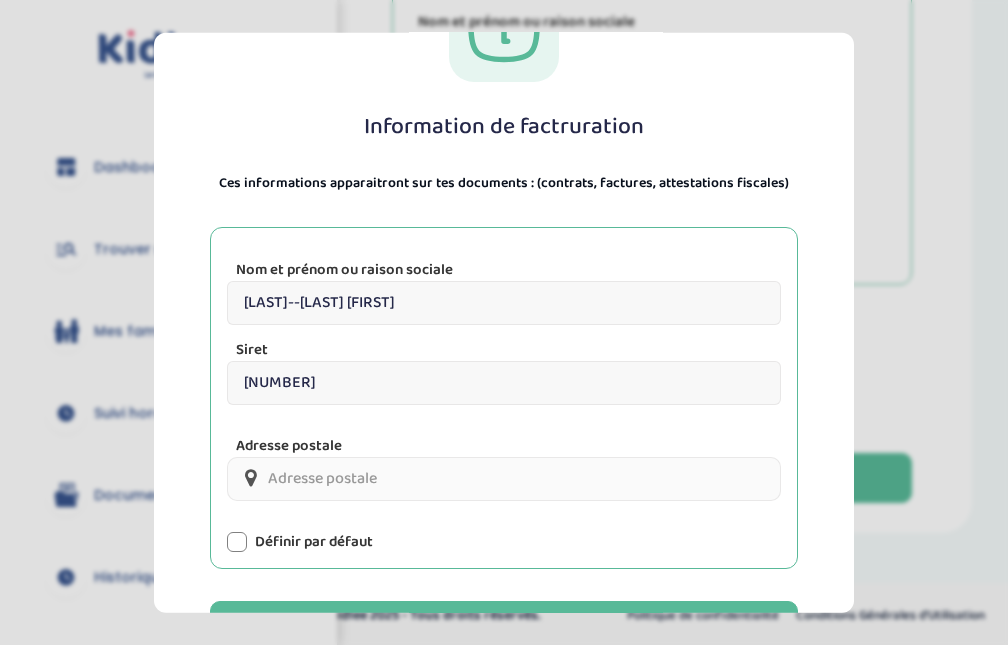scroll, scrollTop: 135, scrollLeft: 0, axis: vertical 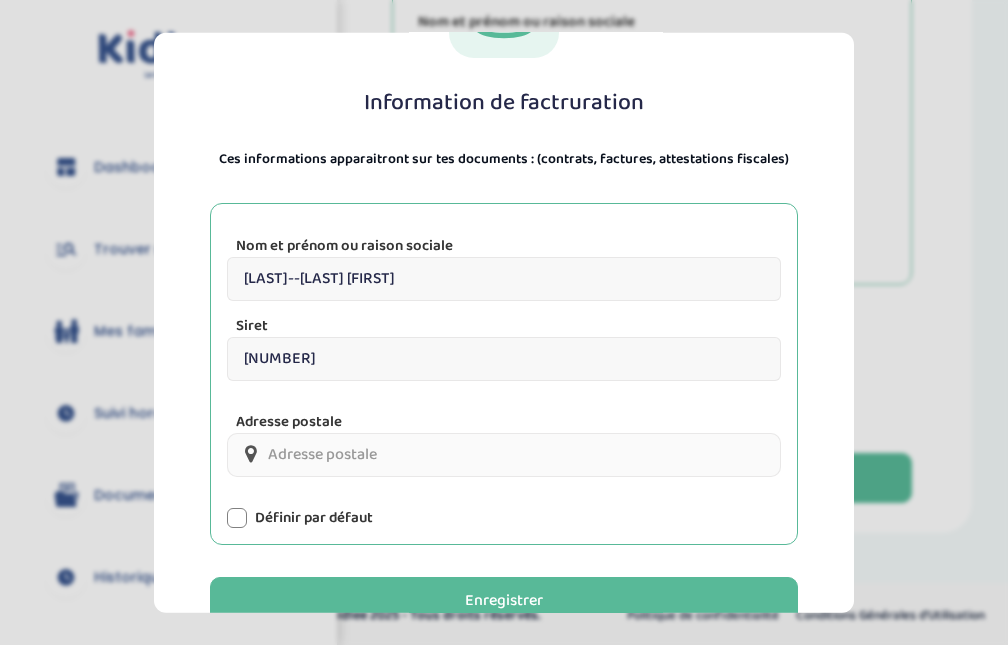 type on "NGIMBI--KISUKA Chloé" 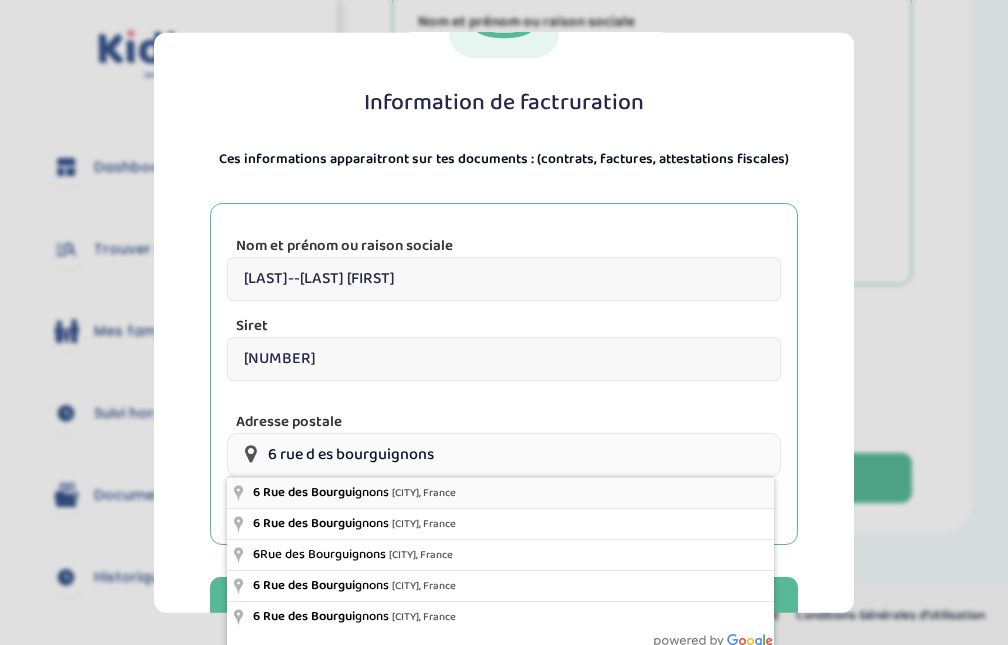 type on "6 Rue des Bourguignons, Épinay-sur-Seine, France" 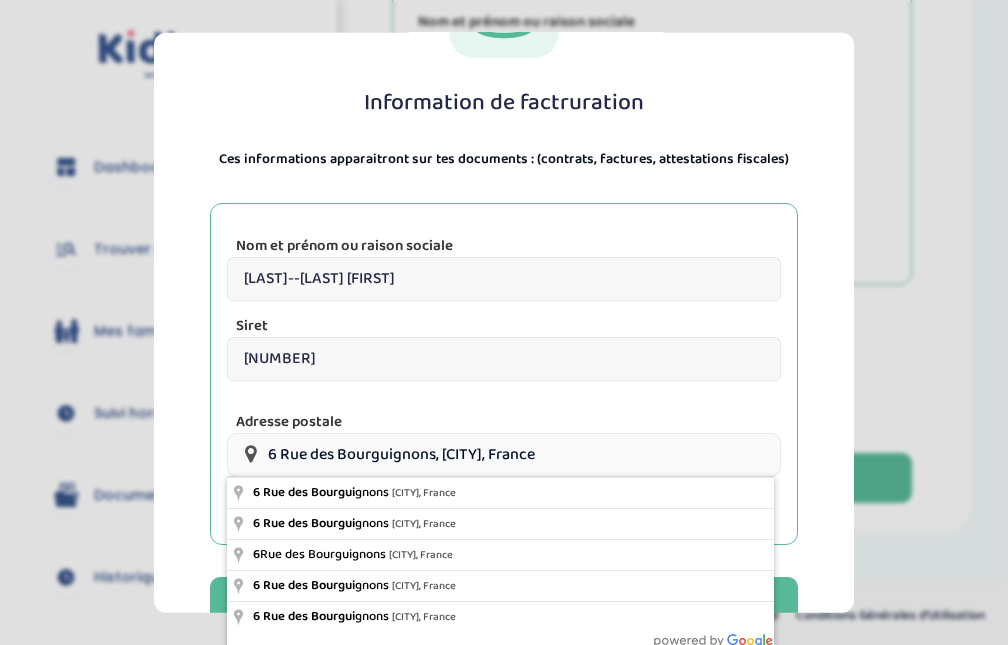 drag, startPoint x: 374, startPoint y: 491, endPoint x: 422, endPoint y: 538, distance: 67.17886 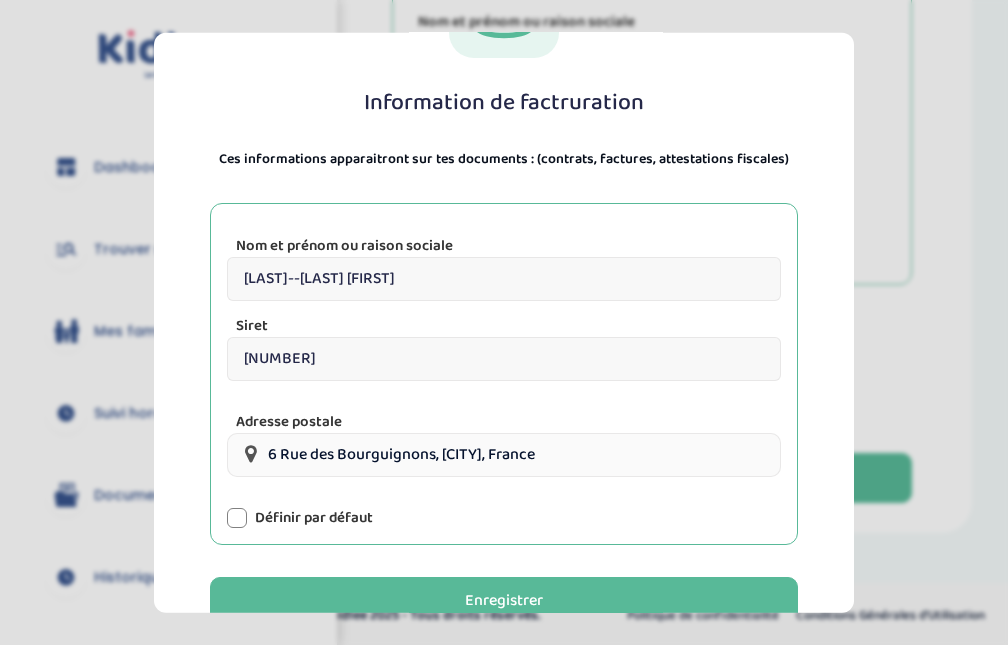 click at bounding box center (237, 518) 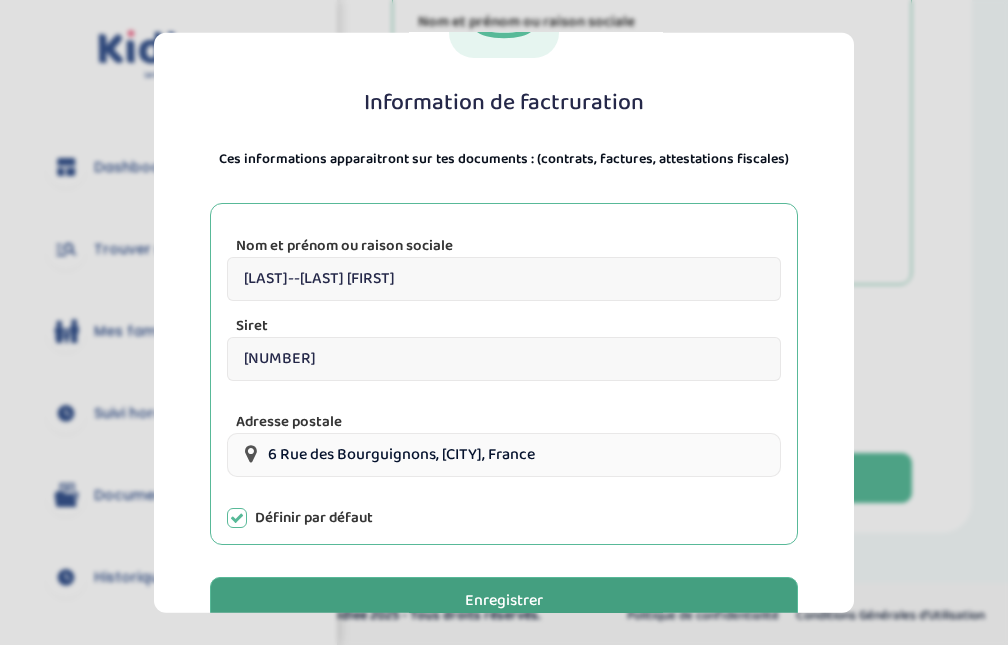 click on "Enregistrer" at bounding box center (504, 602) 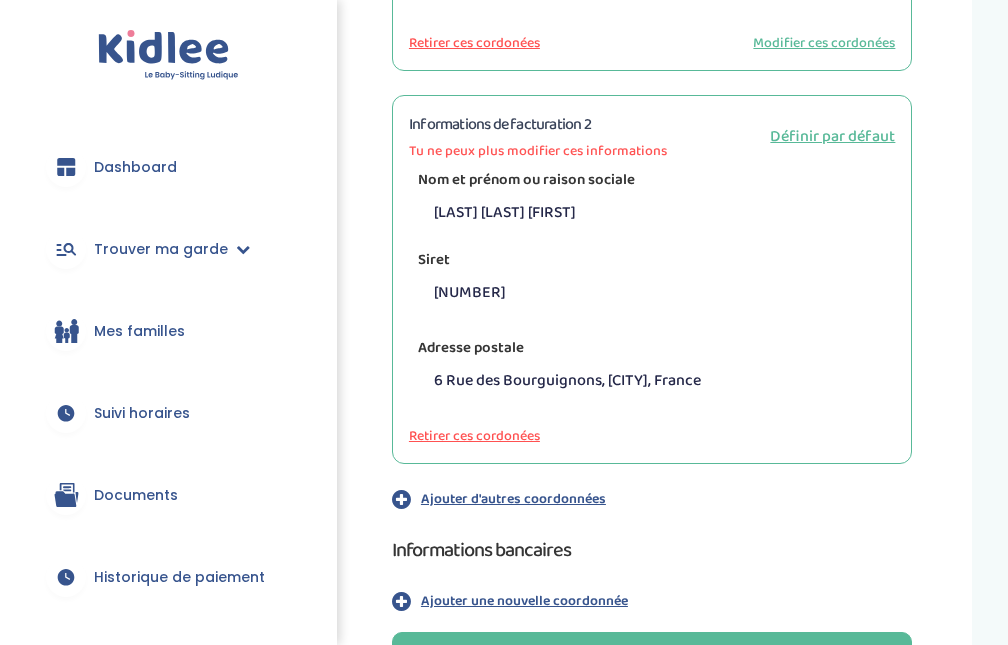 scroll, scrollTop: 1075, scrollLeft: 0, axis: vertical 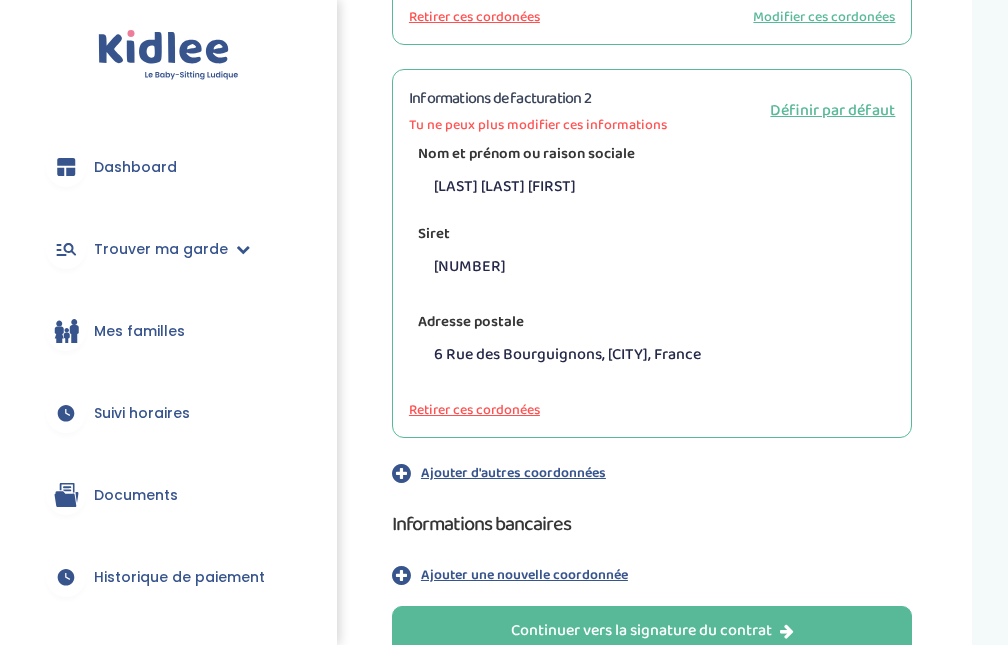 click on "Retirer ces cordonées" at bounding box center (474, 410) 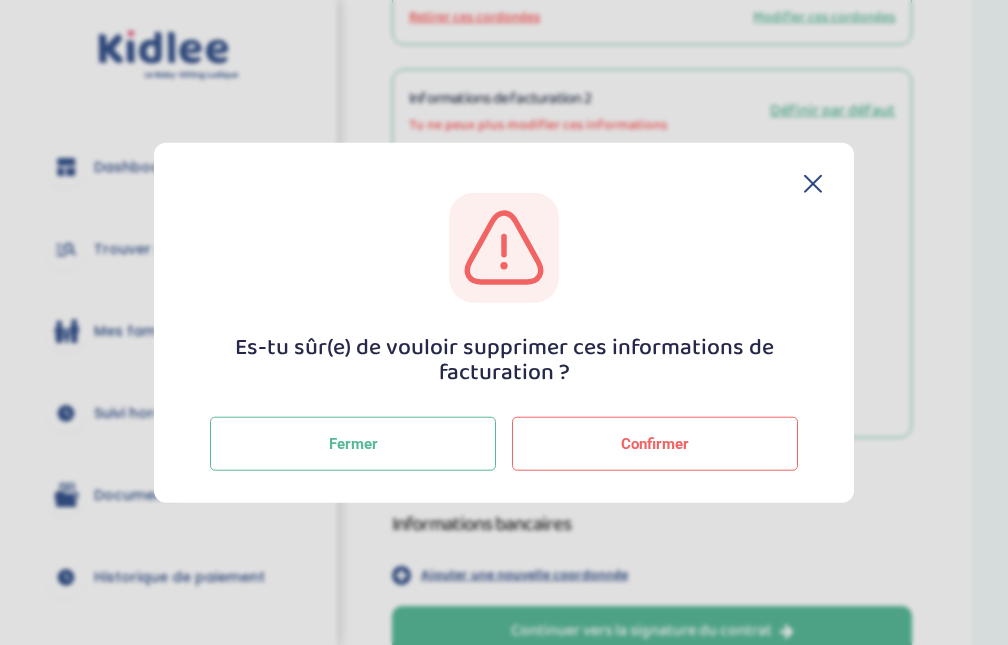 click 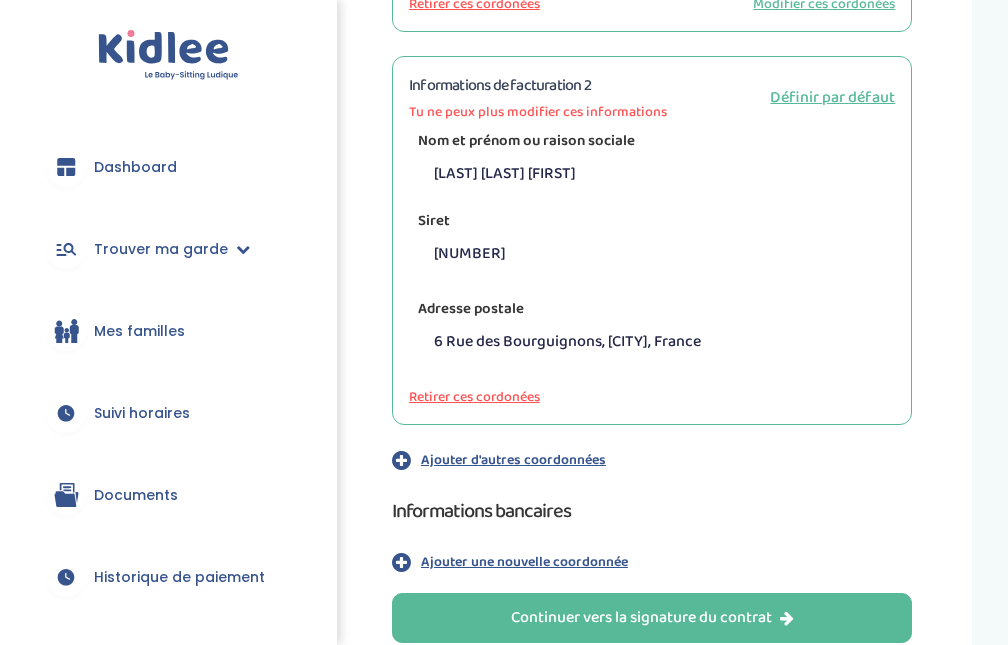 scroll, scrollTop: 1097, scrollLeft: 0, axis: vertical 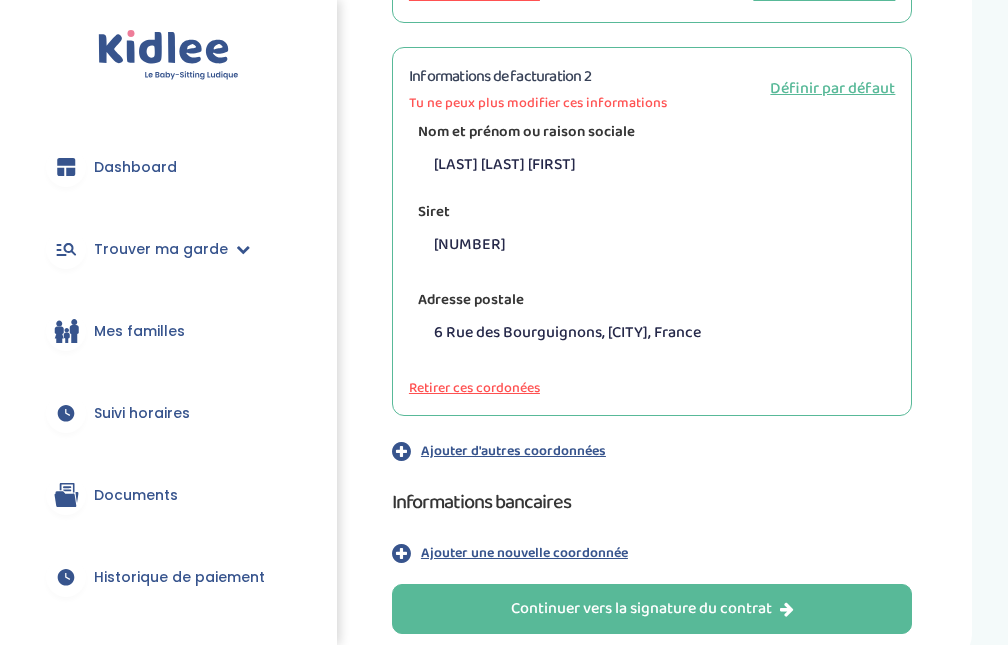 click on "Retirer ces cordonées" at bounding box center (474, 388) 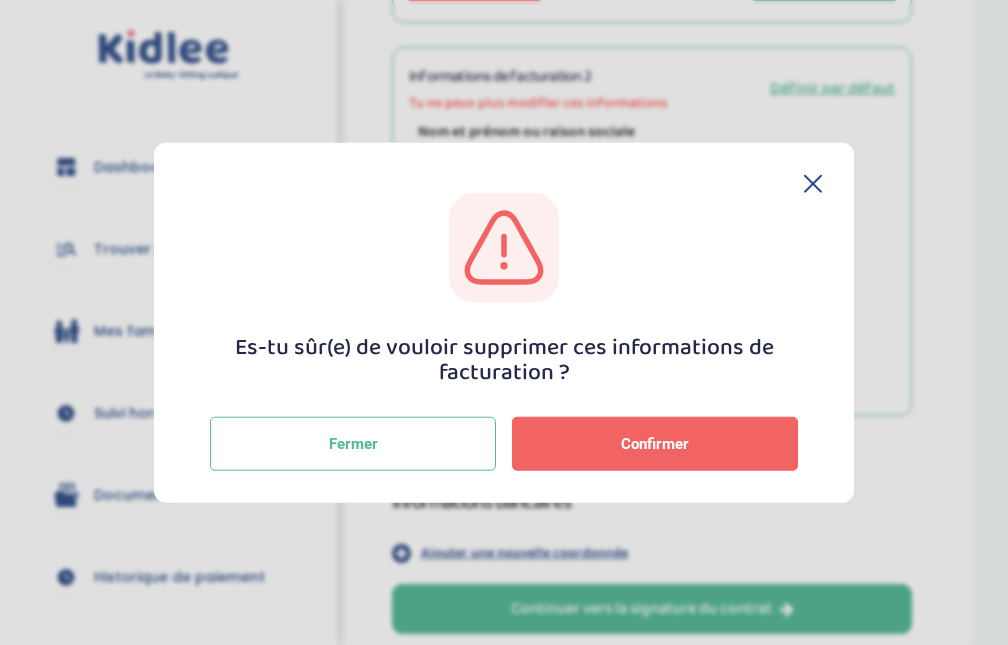 click on "Confirmer" at bounding box center [655, 444] 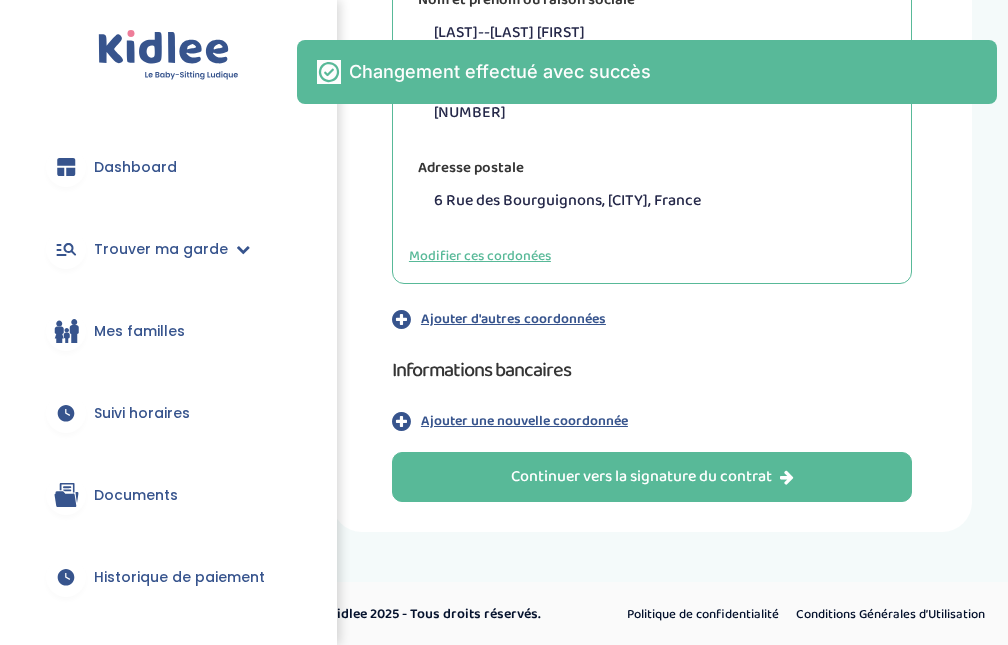 scroll, scrollTop: 835, scrollLeft: 0, axis: vertical 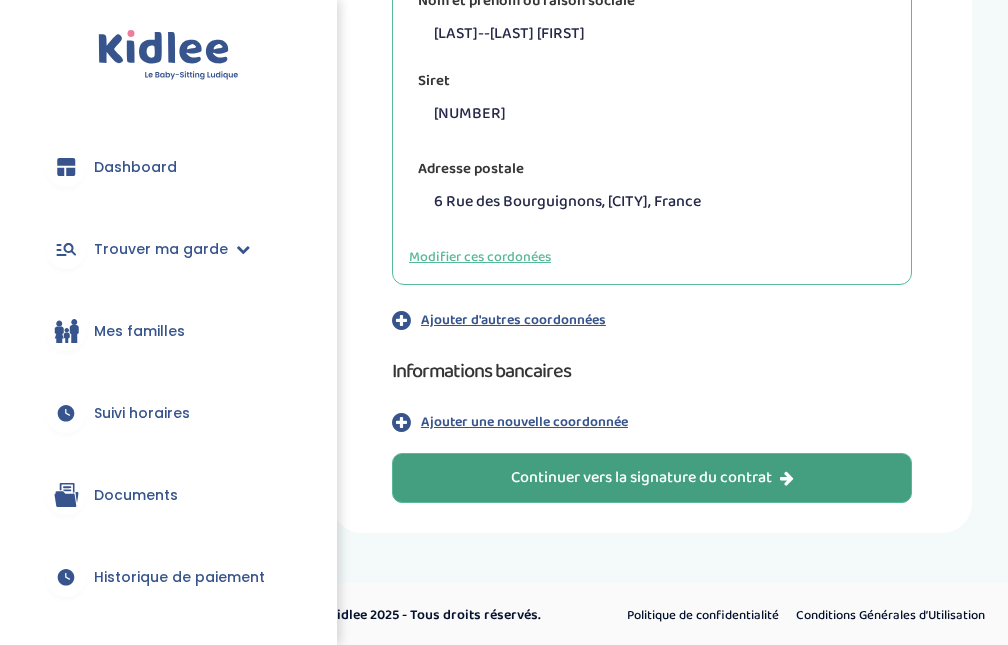 click on "Continuer vers la signature du contrat" at bounding box center (652, 478) 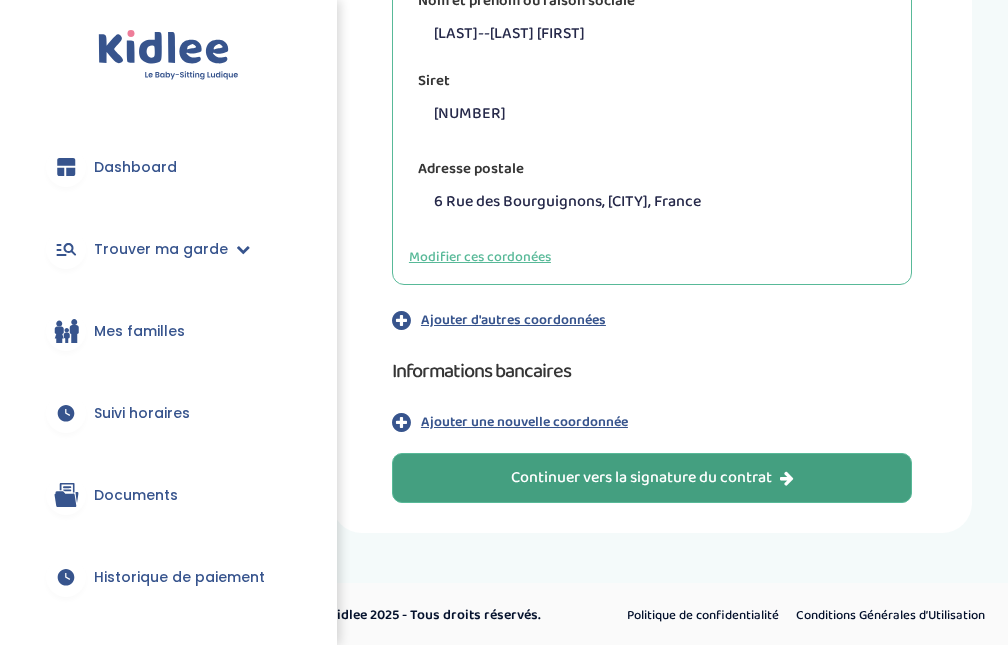click on "Continuer vers la signature du contrat" at bounding box center (652, 478) 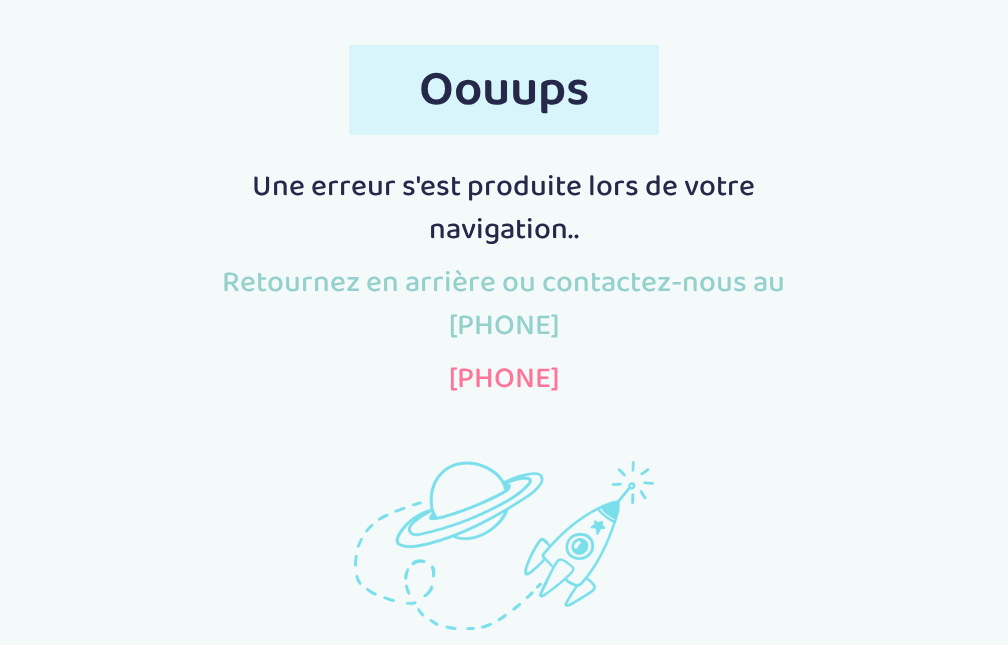 scroll, scrollTop: 0, scrollLeft: 0, axis: both 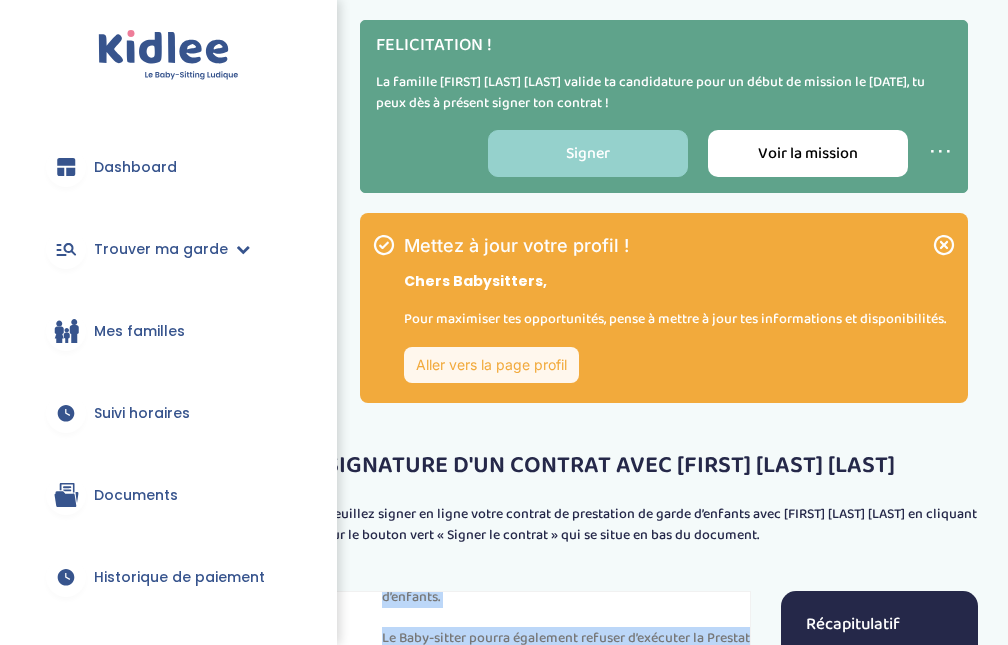 drag, startPoint x: 365, startPoint y: 304, endPoint x: 518, endPoint y: 590, distance: 324.3532 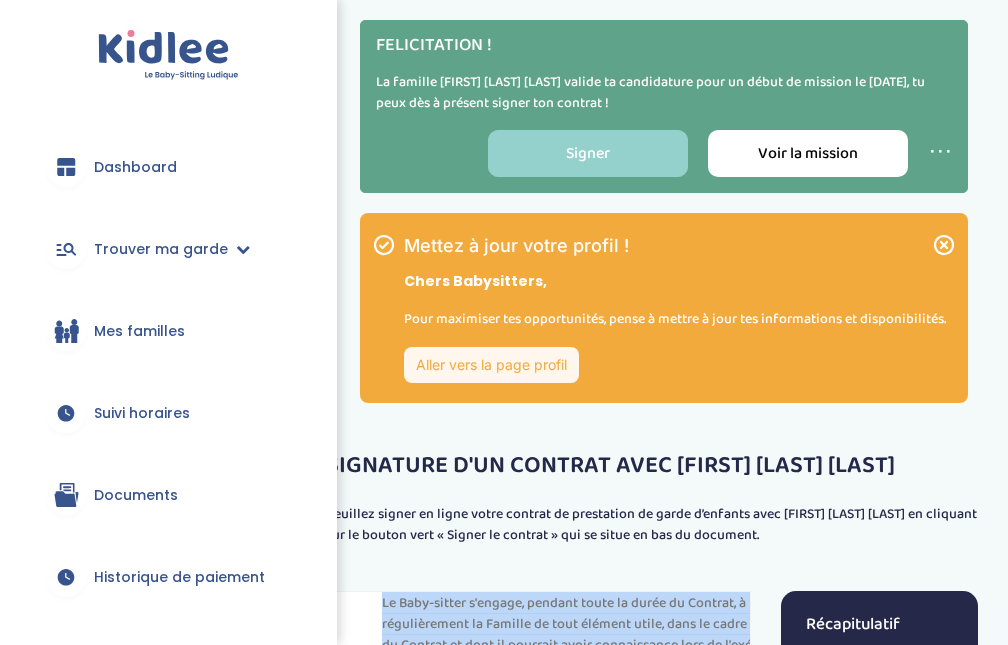 scroll, scrollTop: 7305, scrollLeft: 0, axis: vertical 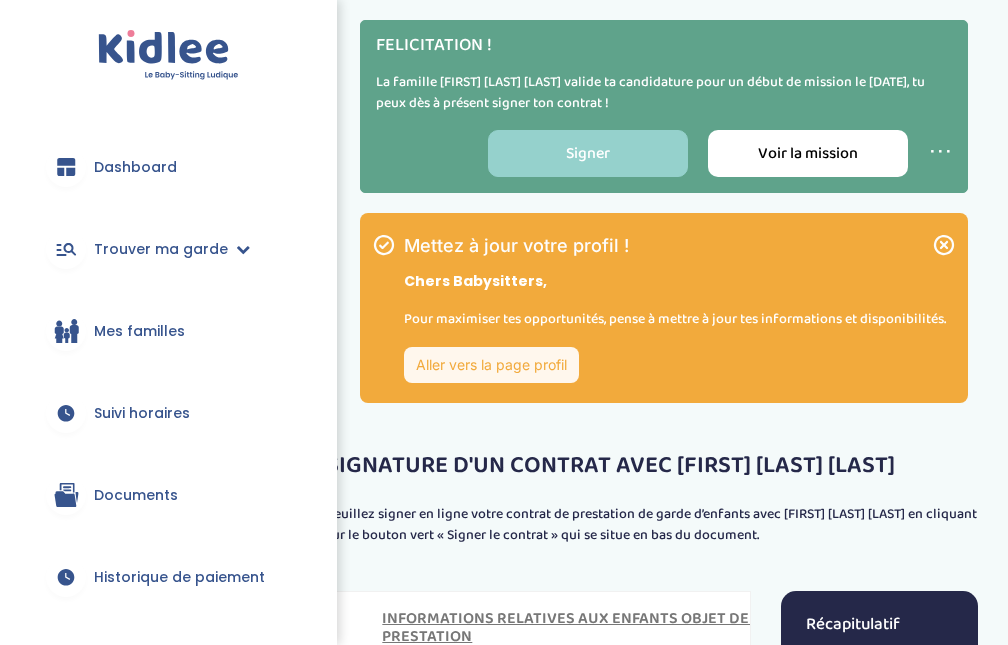 drag, startPoint x: 382, startPoint y: 271, endPoint x: 727, endPoint y: 211, distance: 350.17853 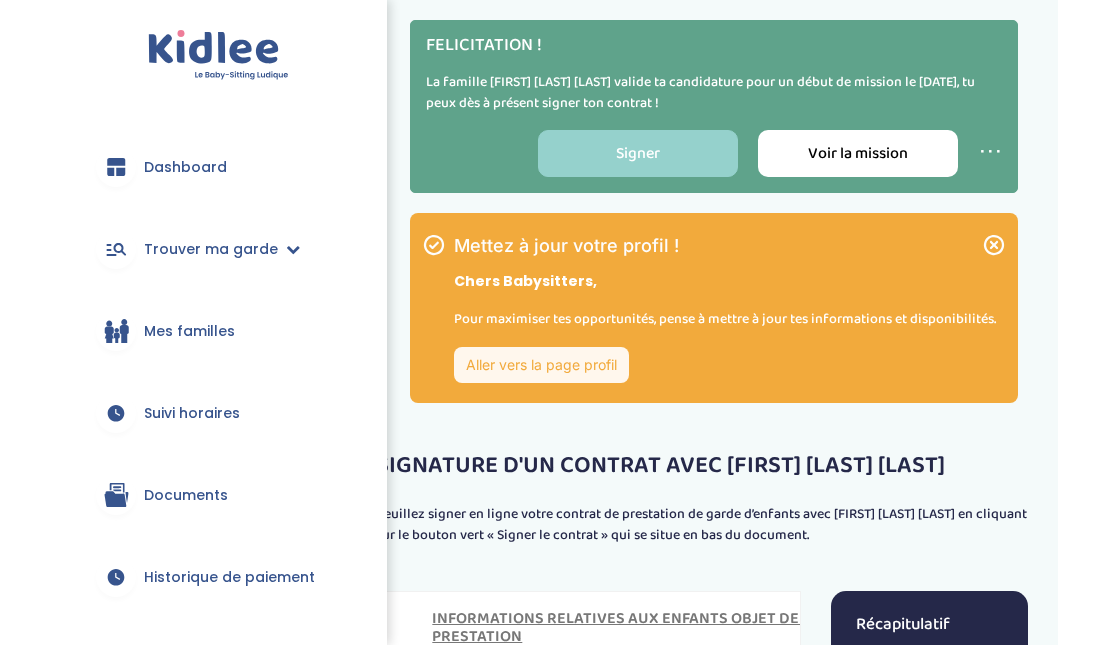 scroll, scrollTop: 894, scrollLeft: 0, axis: vertical 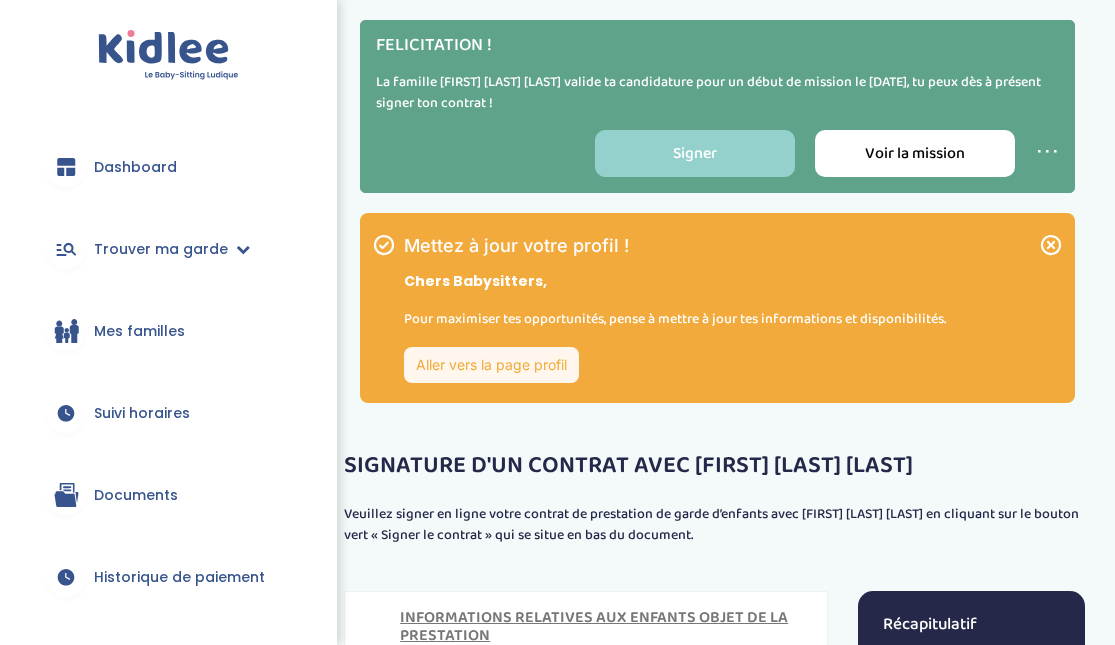 click on "CONTRAT DE PRESTATION DE GARDE D’ENFANTS       CONTRAT DE PRESTATION DE GARDE D’ENFANTS   ENTRE-LES SOUSSIGNES :    Madame/ monsieur : Paris Boyer Stéphanie Maud   Demeurant au :  84 Rue Jules Guesde Levallois-Perret 92300 Île-de-France France   Numéro de téléphone : 0675024665   Mail : stephparis82@gmail.com
Ci-après désigné la «  Famille  »,
D’une part,
ET :    Madame/ monsieur : NGIMBI--KISUKA Chloé   Né(e) : 23 / 08 / 2006   Demeurant au :  6 Rue des Bourguignons Épinay-sur-Seine 93800 IDF France   Numéro de téléphone : 0766731304   Mail : chloekisn@gmail.com   Numéro SIRET : 93413416400011
Ci-après désigné la «  Baby-sitter   »,
D’une part,
PRES AVOIR PREALABLEMENT EXPOSE QUE :
La société Kidlee exploite le site  www.kidlee.fr" at bounding box center (586, 978) 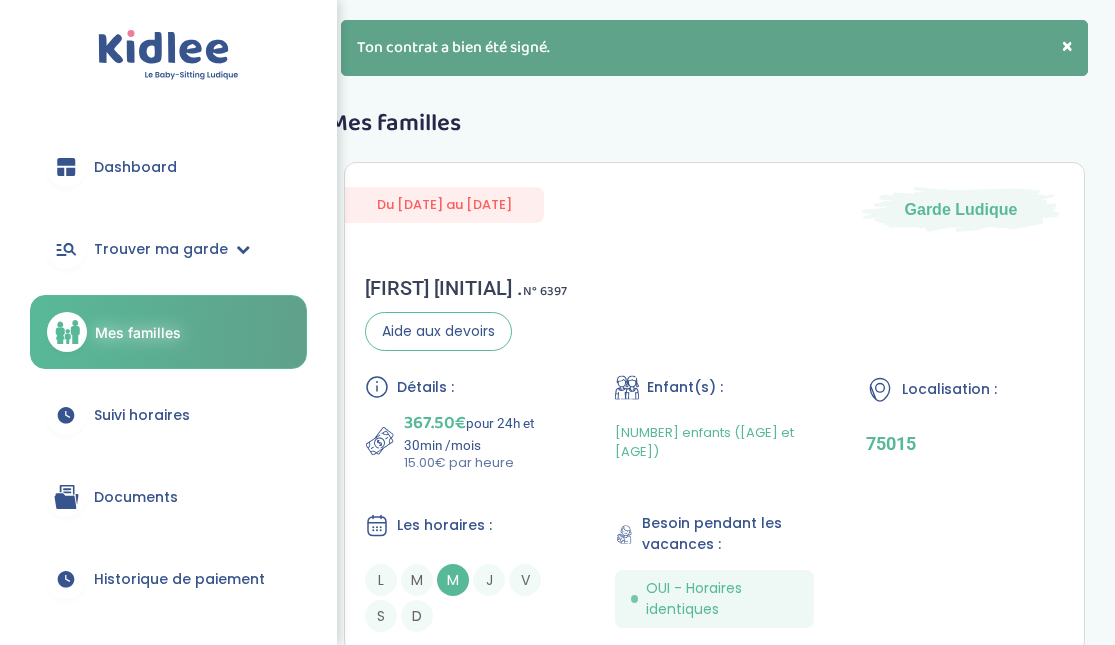 scroll, scrollTop: 134, scrollLeft: 0, axis: vertical 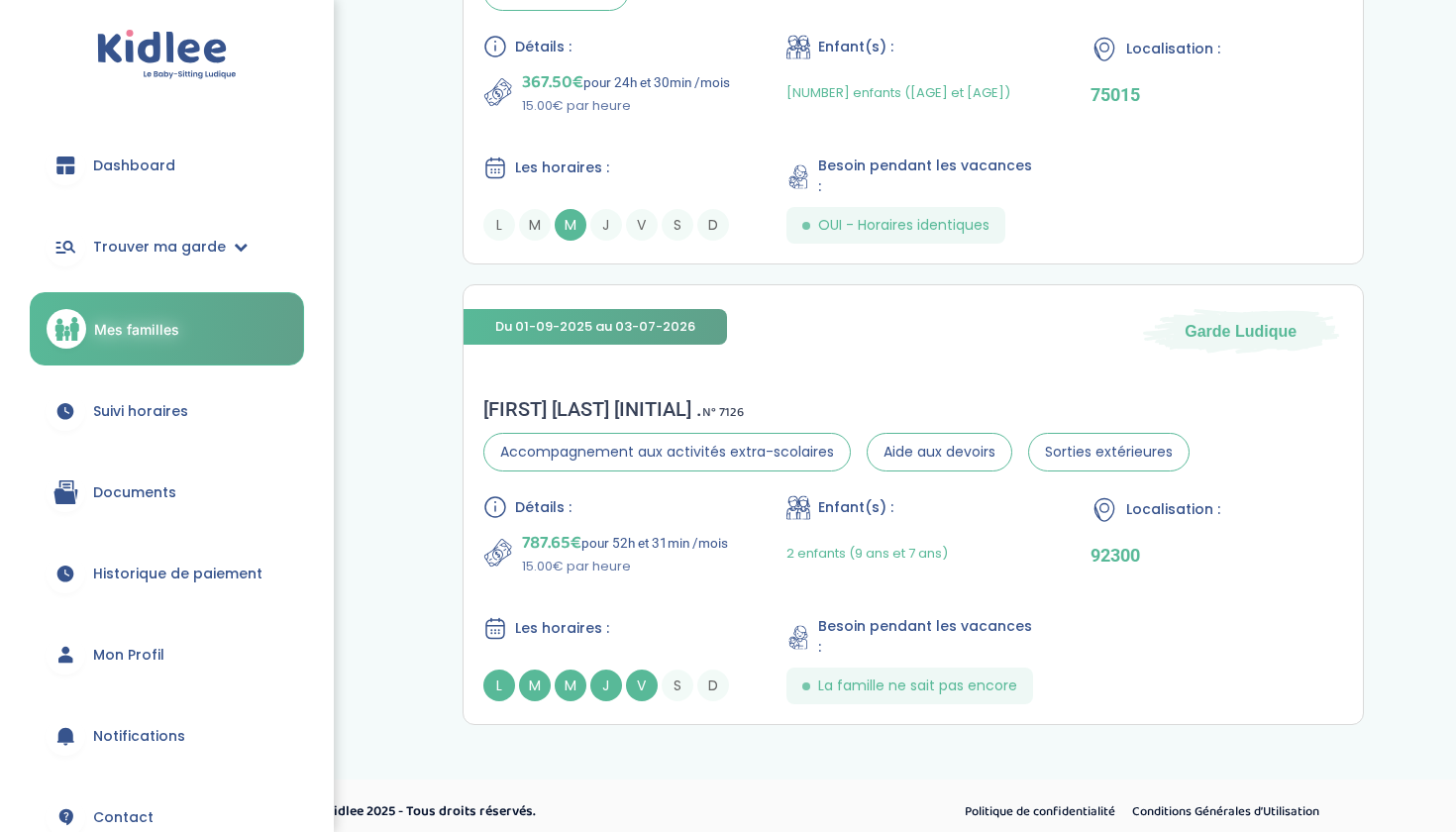 click on "Historique de paiement" at bounding box center (166, 573) 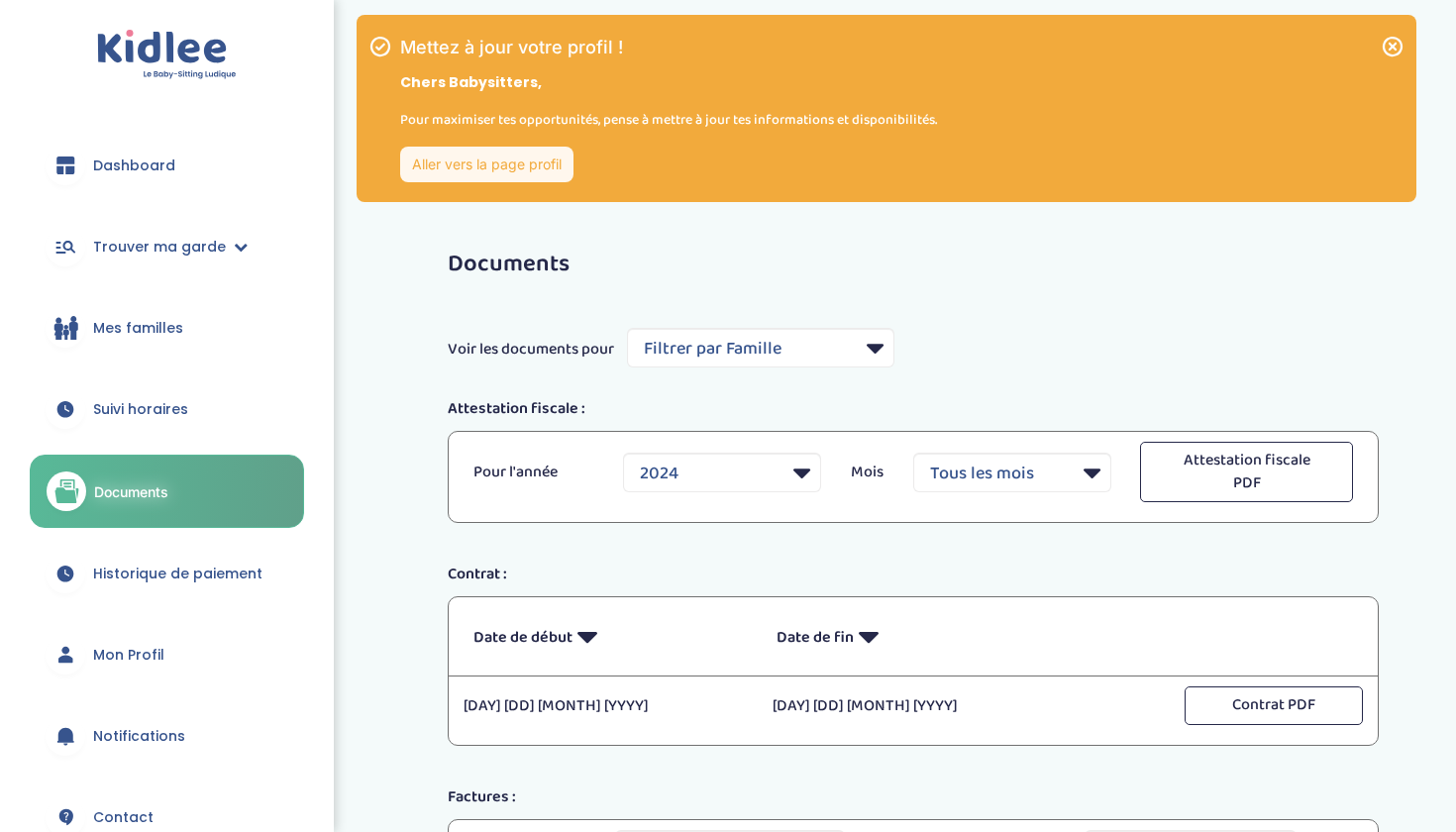 select on "[NUMBER]" 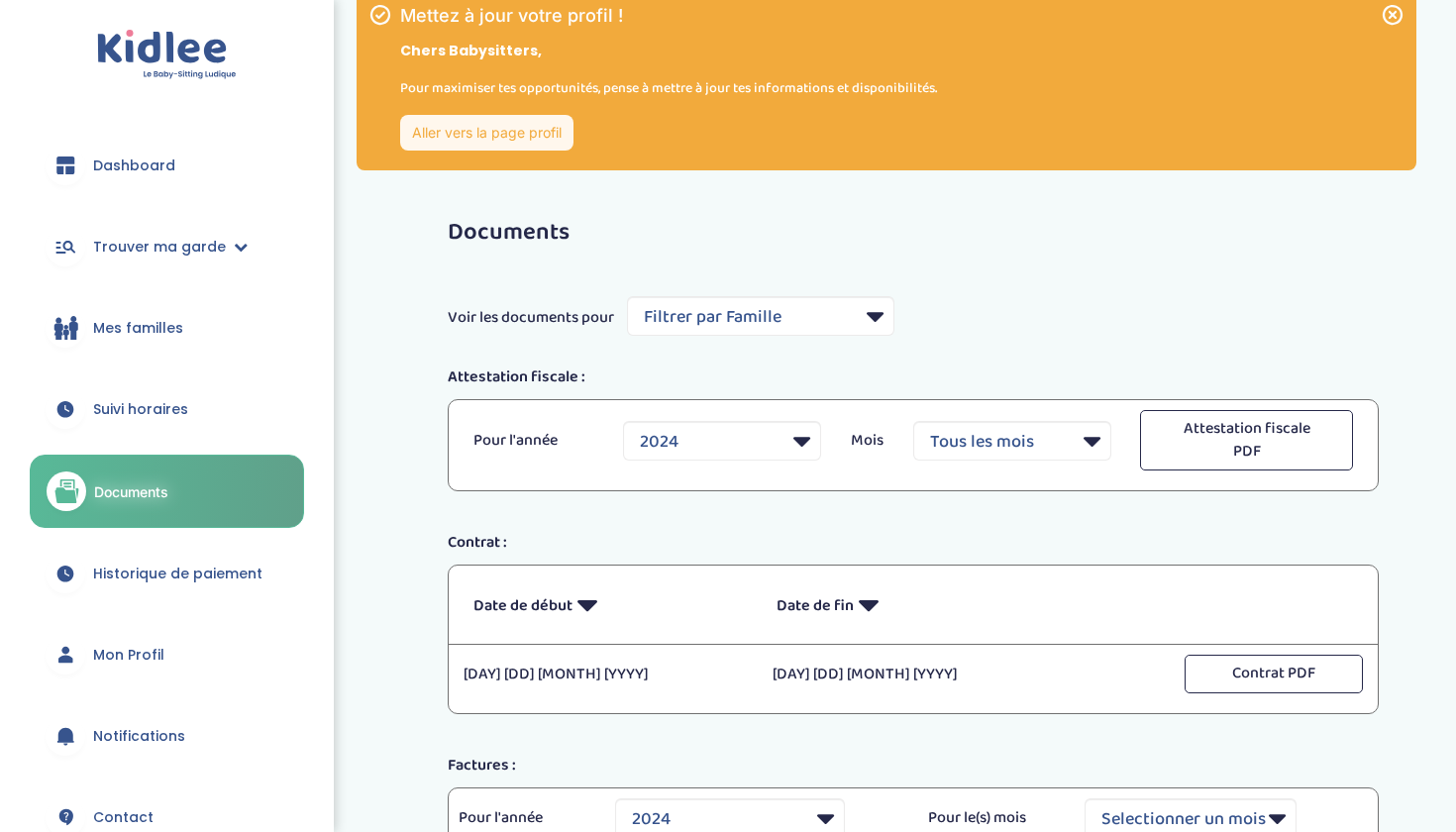 scroll, scrollTop: 0, scrollLeft: 0, axis: both 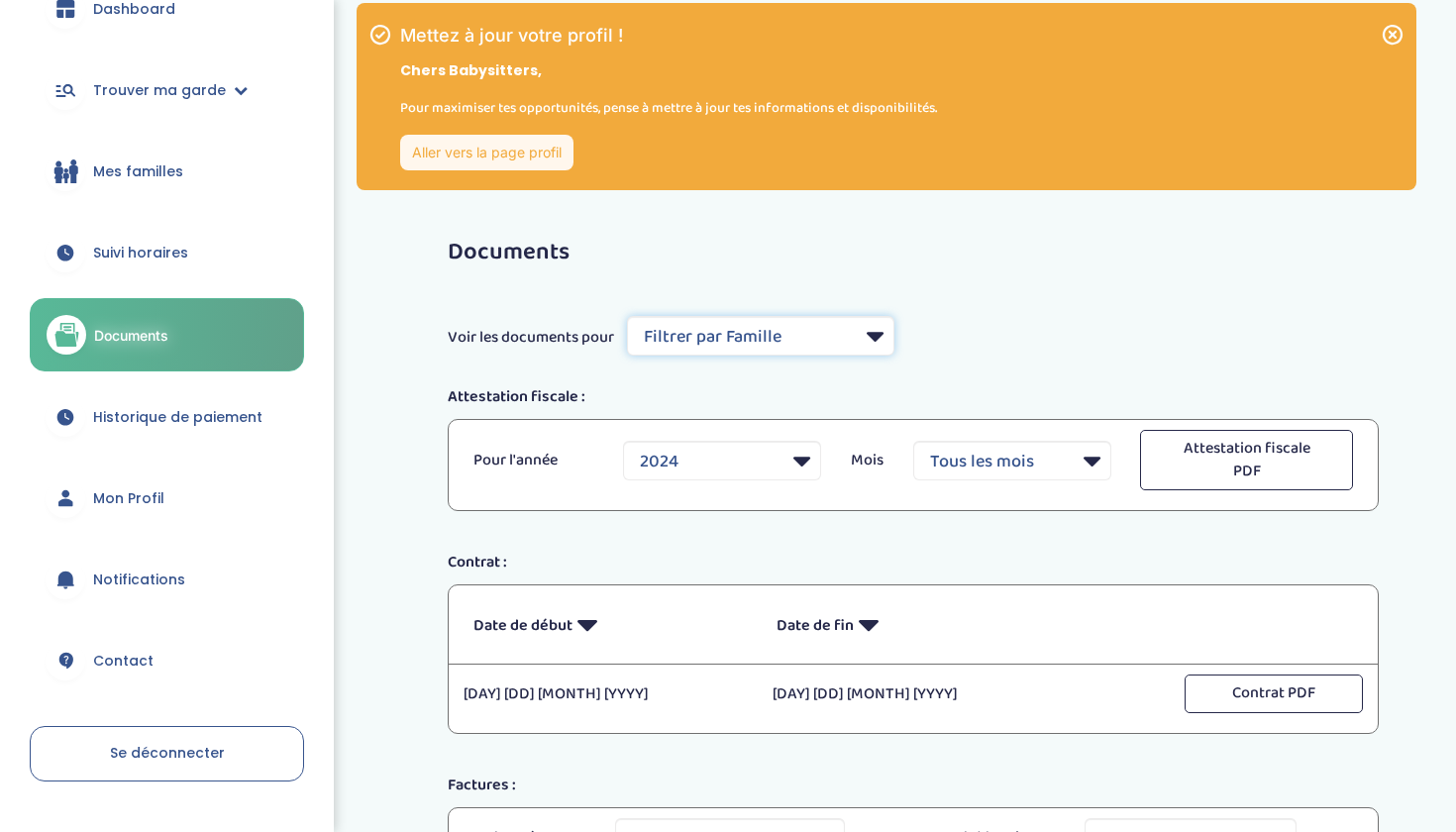 select on "5795" 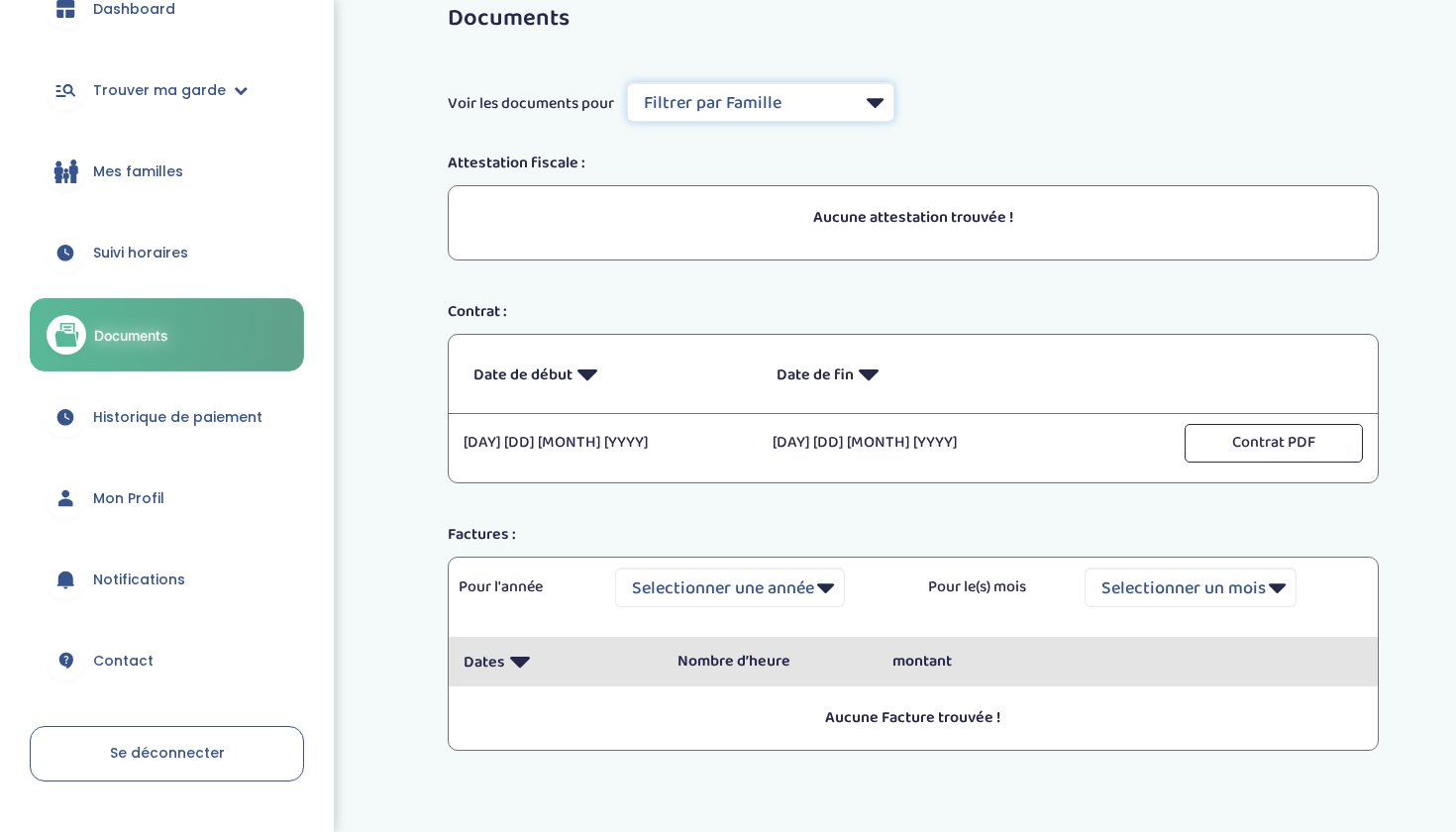 scroll, scrollTop: 241, scrollLeft: 0, axis: vertical 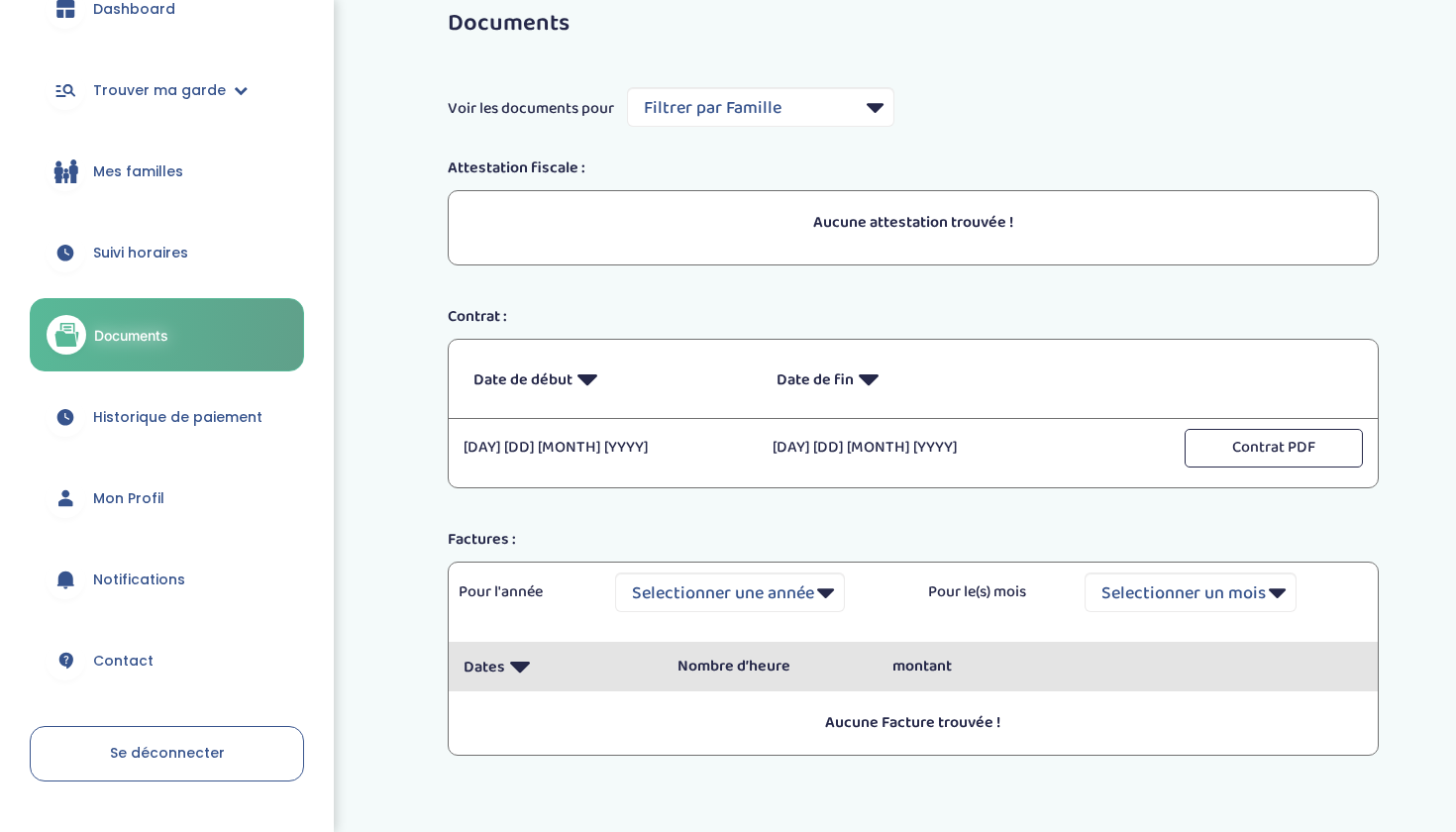 click on "Aucune attestation trouvée !" at bounding box center (913, 223) 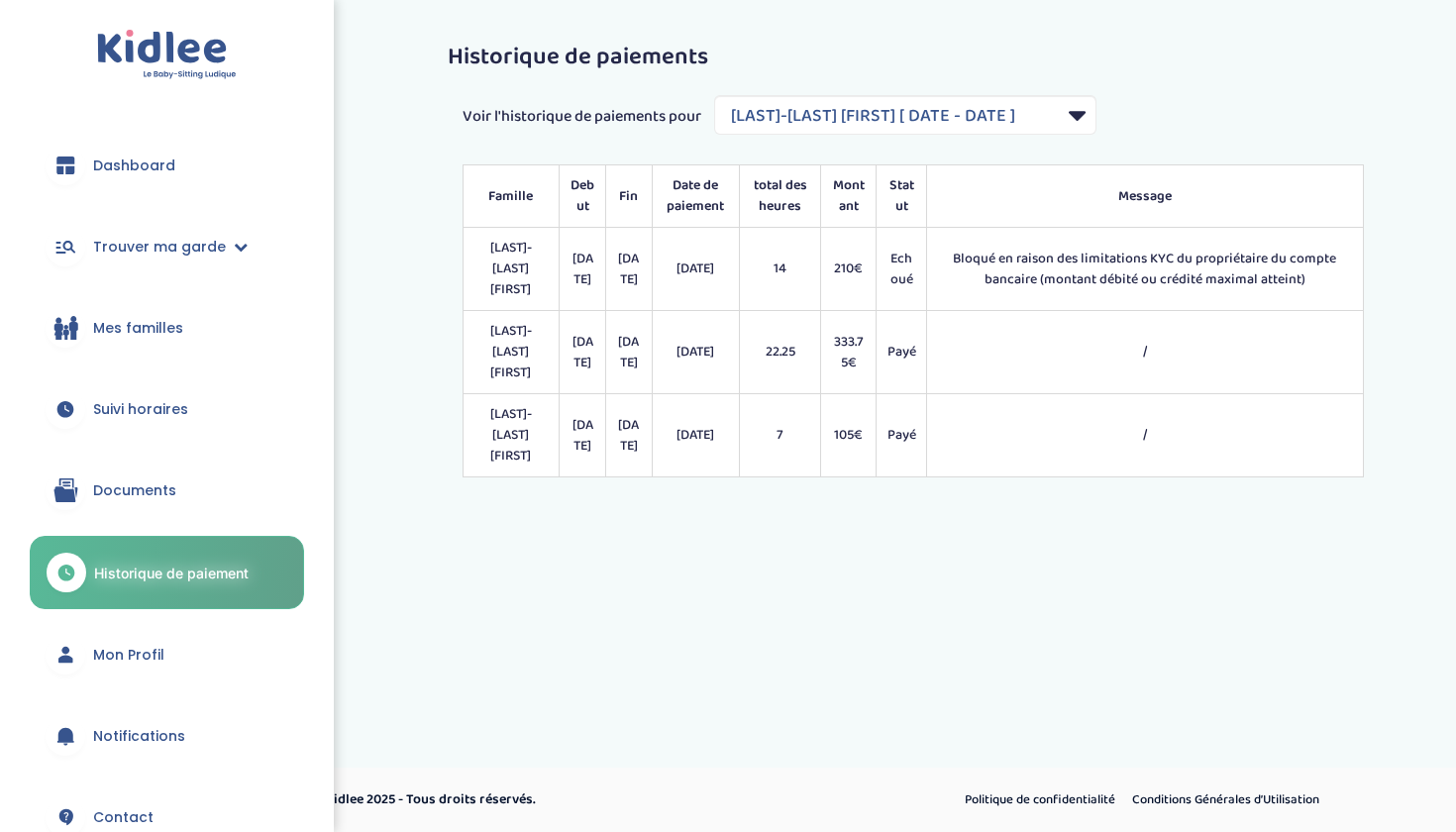 scroll, scrollTop: 0, scrollLeft: 0, axis: both 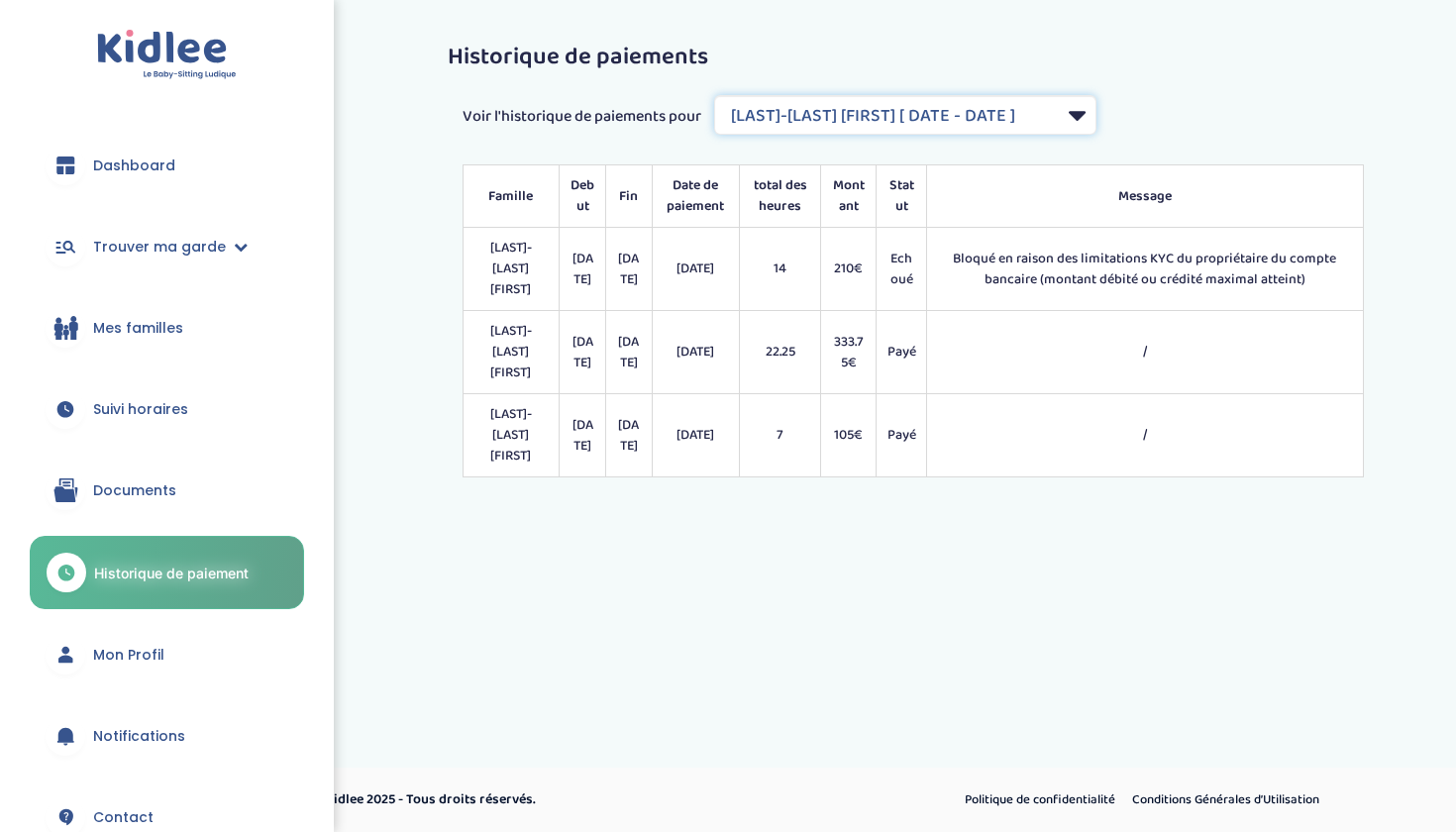 select on "2089" 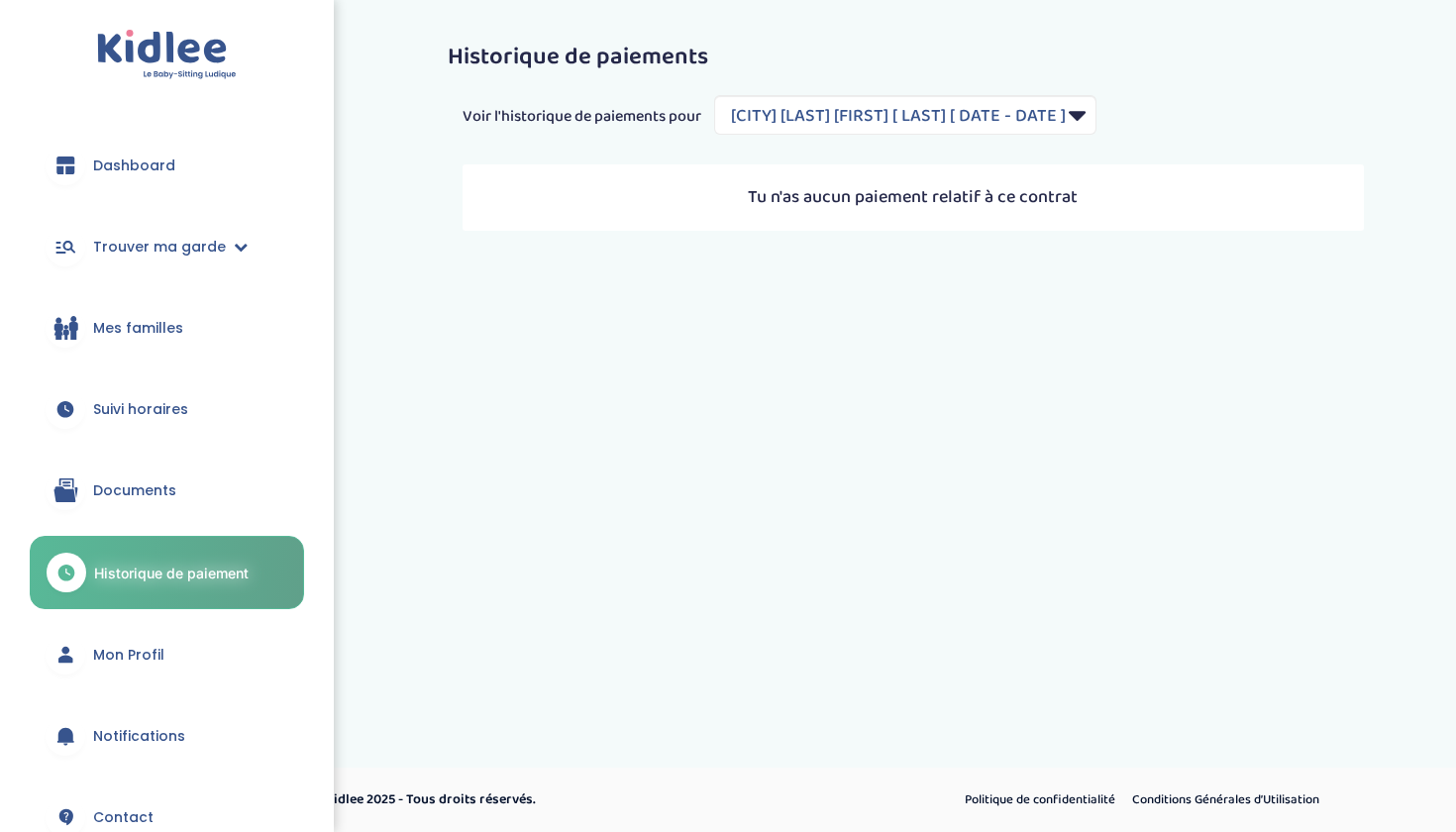 click on "Tu n'as aucun paiement relatif à ce contrat" at bounding box center [913, 197] 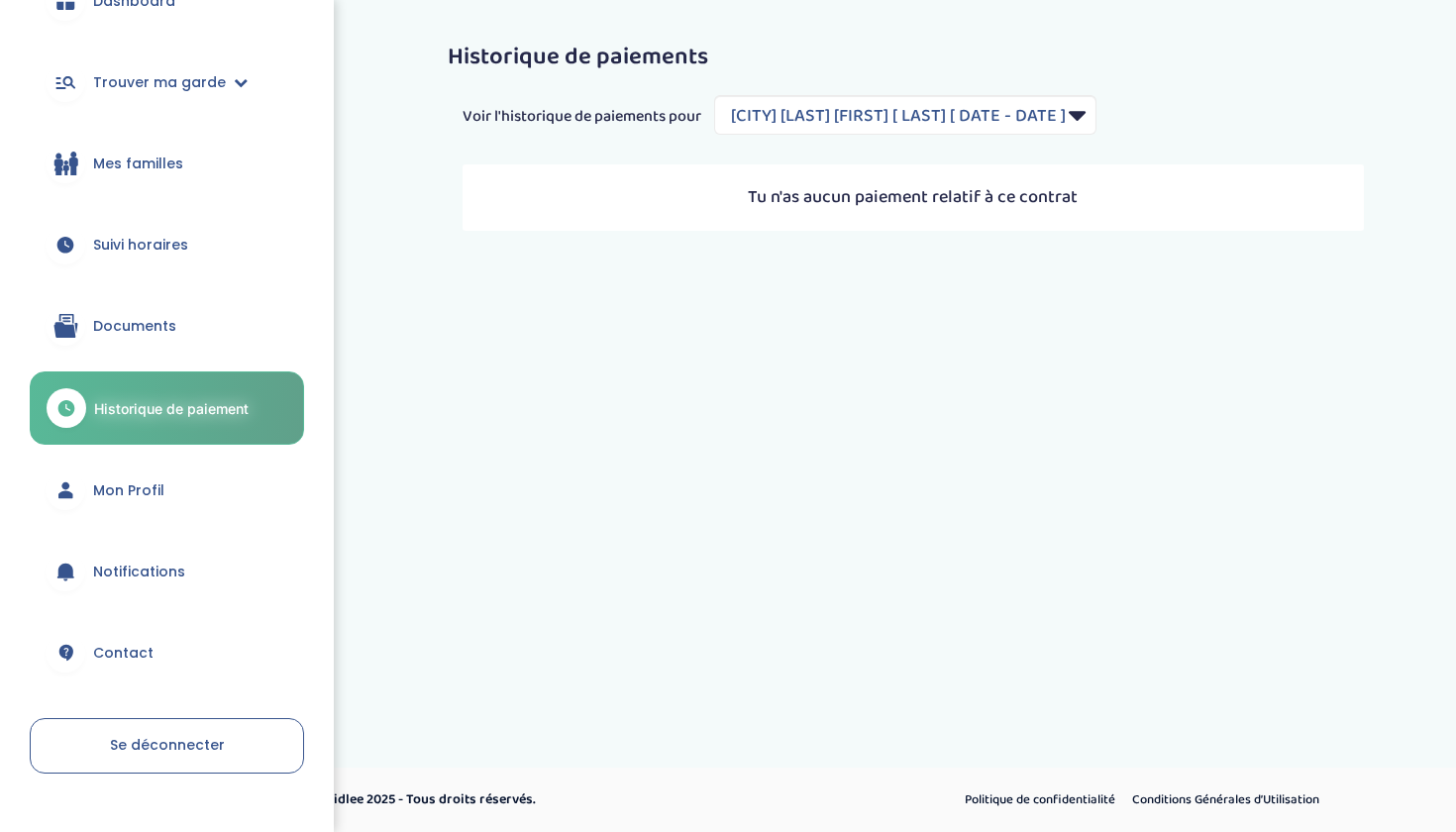 scroll, scrollTop: 189, scrollLeft: 0, axis: vertical 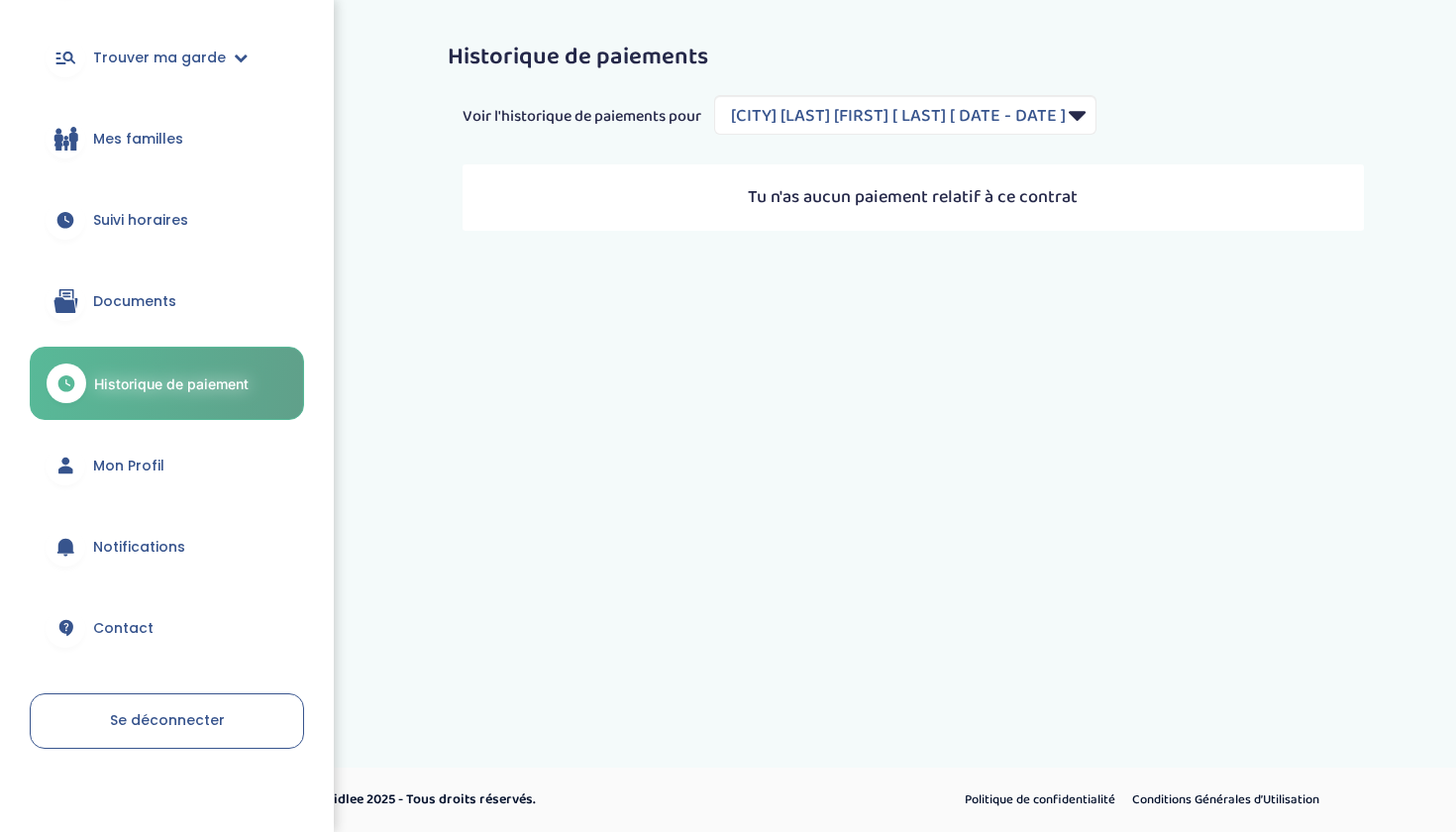 click on "Contact" at bounding box center [123, 628] 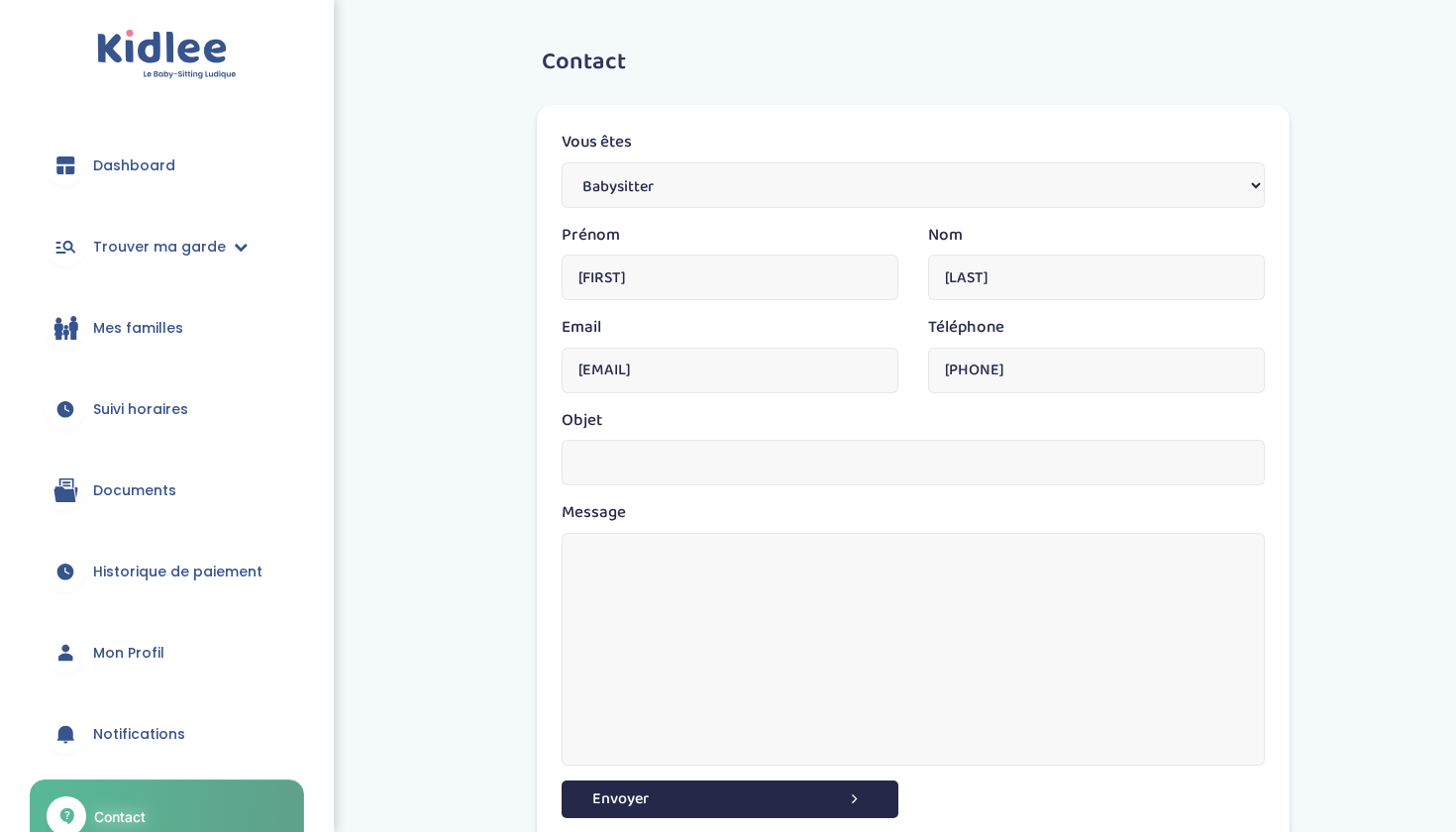 scroll, scrollTop: 0, scrollLeft: 0, axis: both 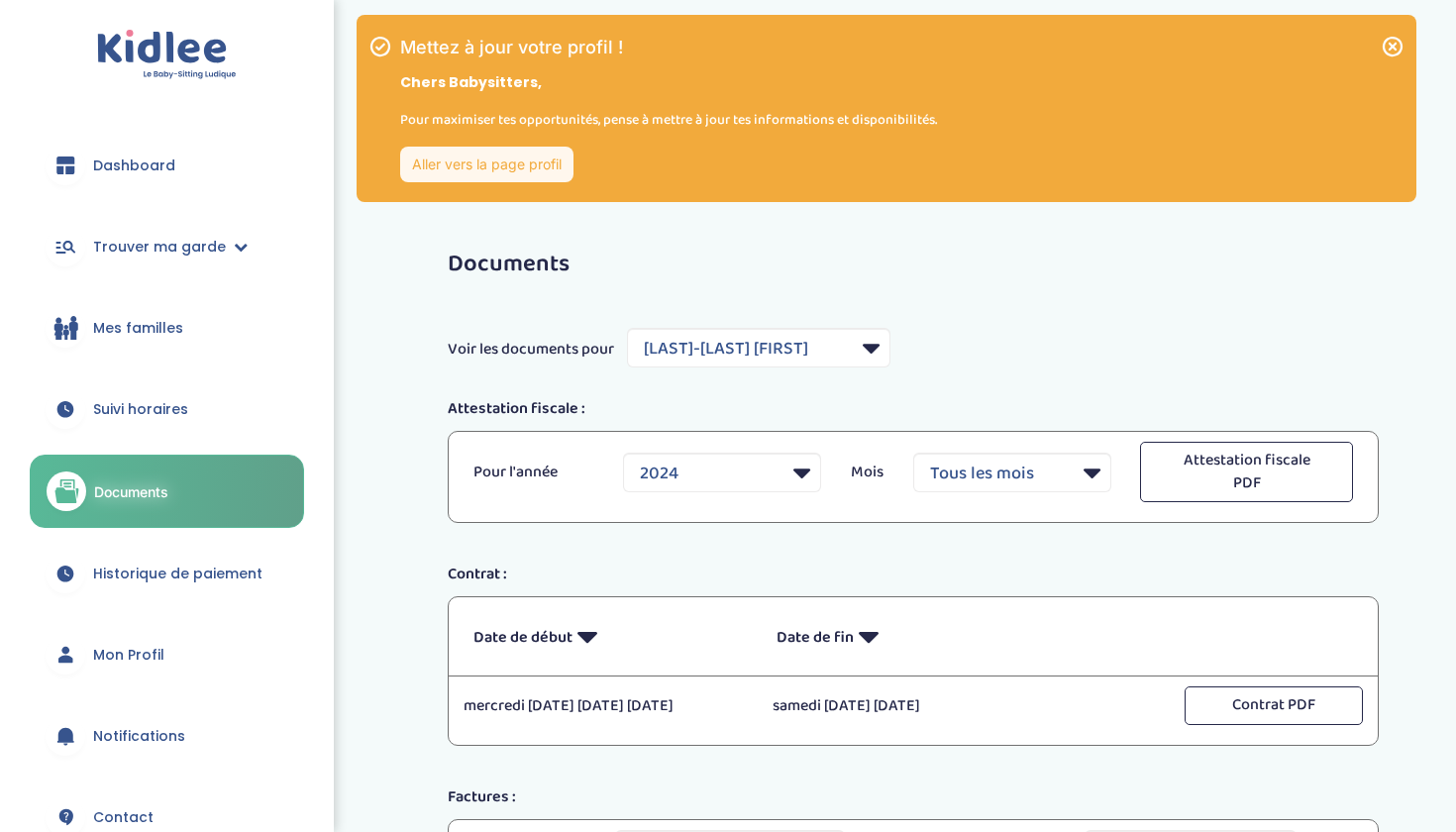 select on "6694" 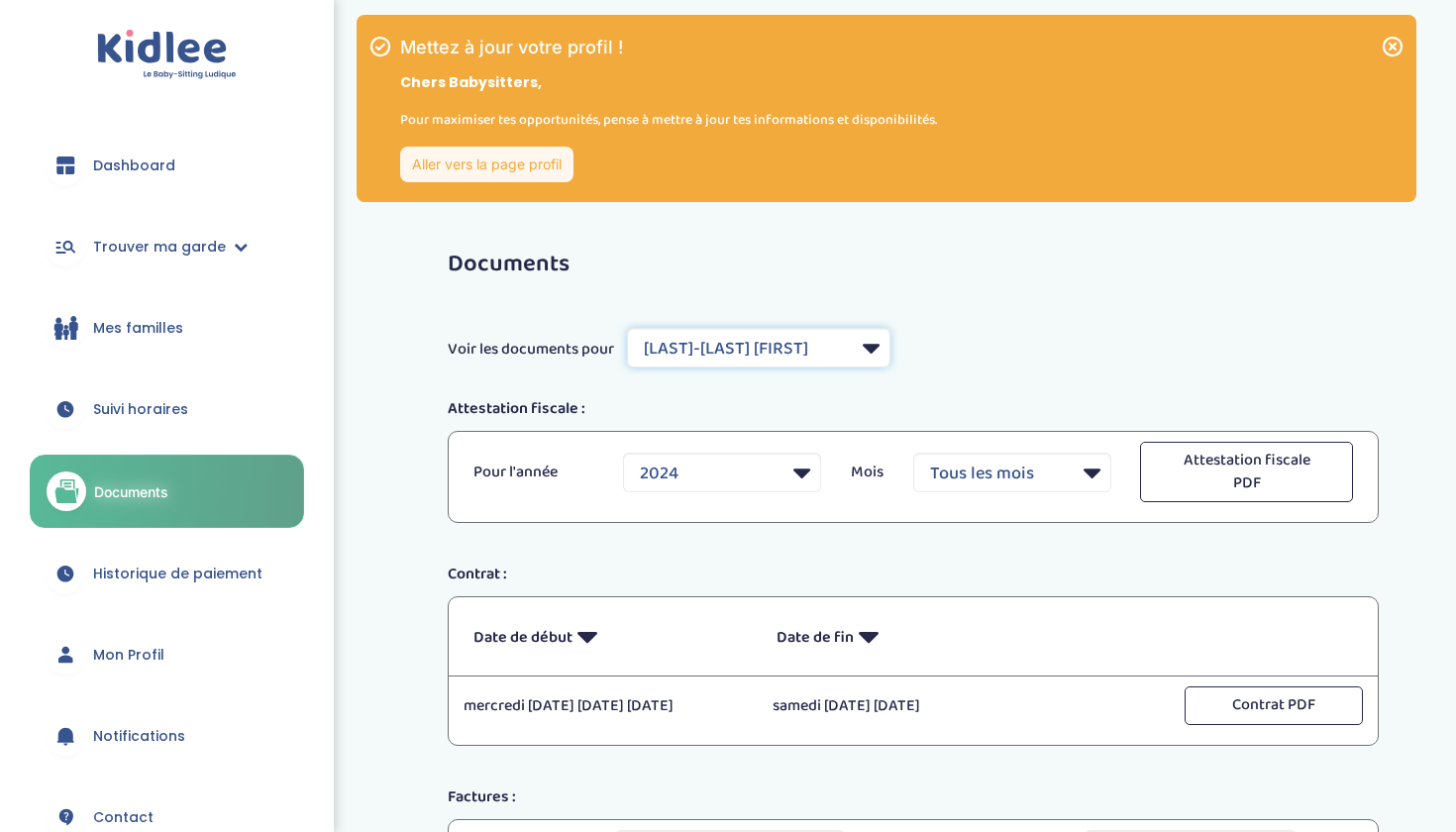 select on "5795" 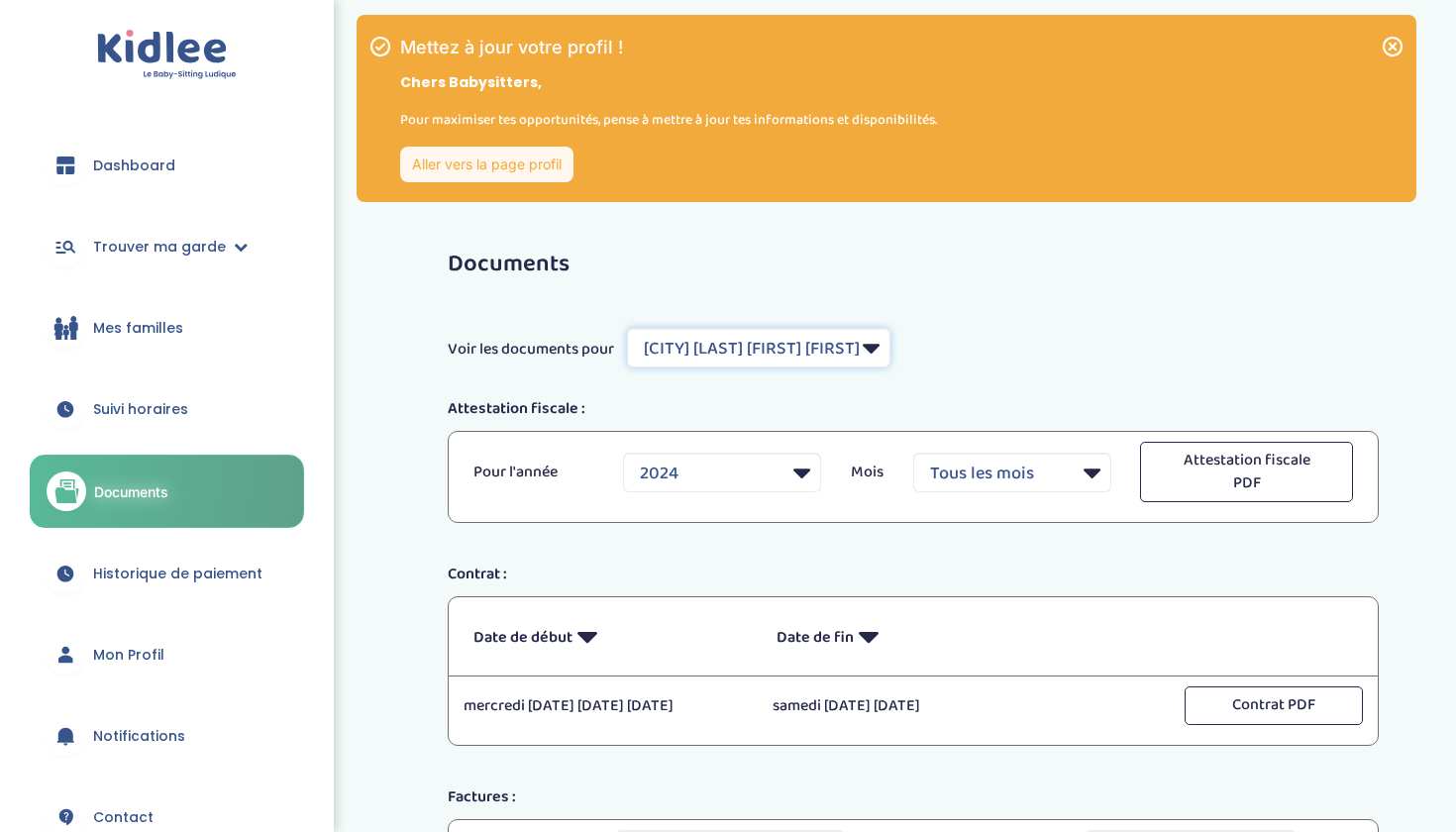 select 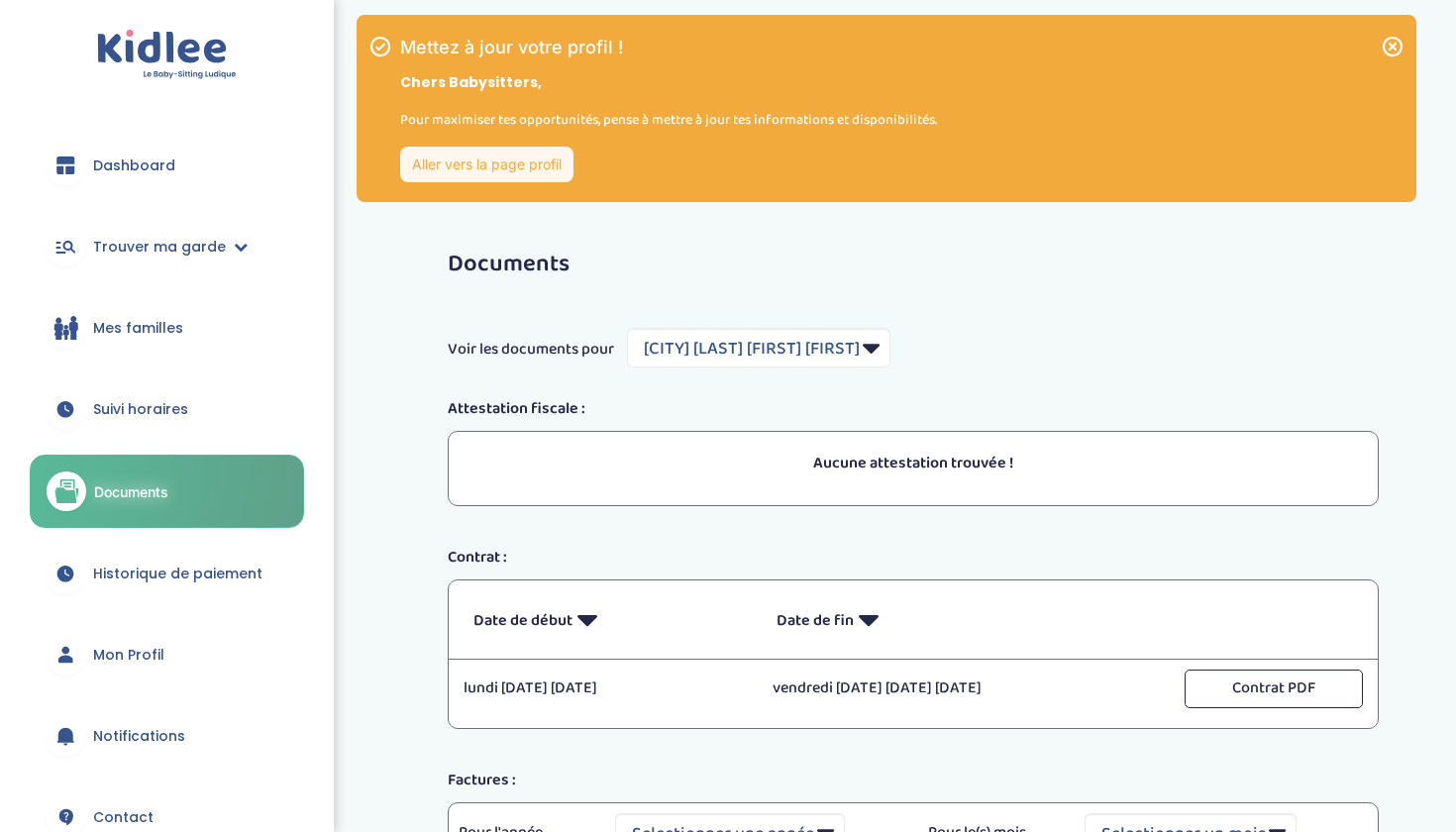 click on "Aller vers la page profil" at bounding box center [486, 164] 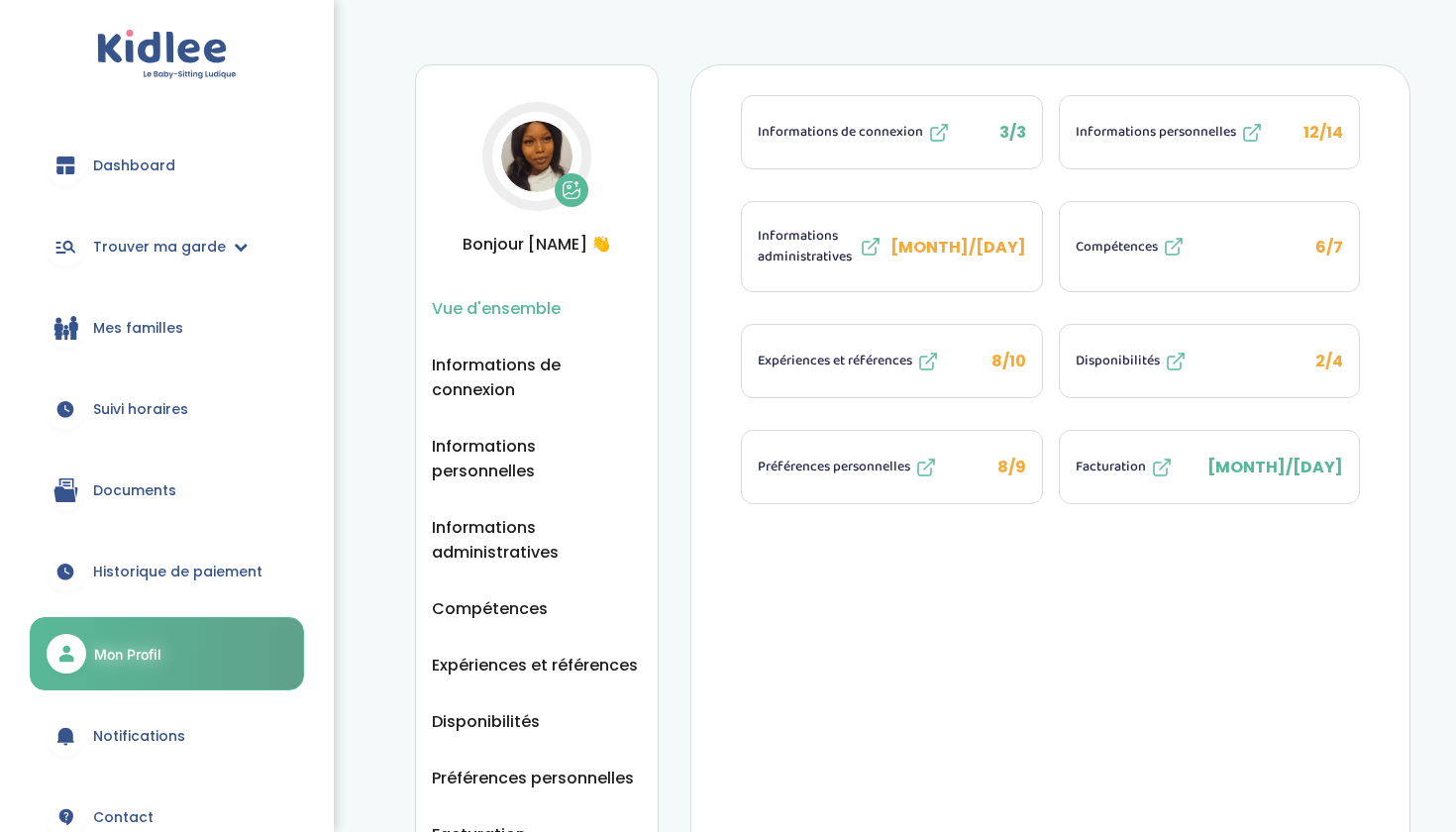 scroll, scrollTop: 0, scrollLeft: 0, axis: both 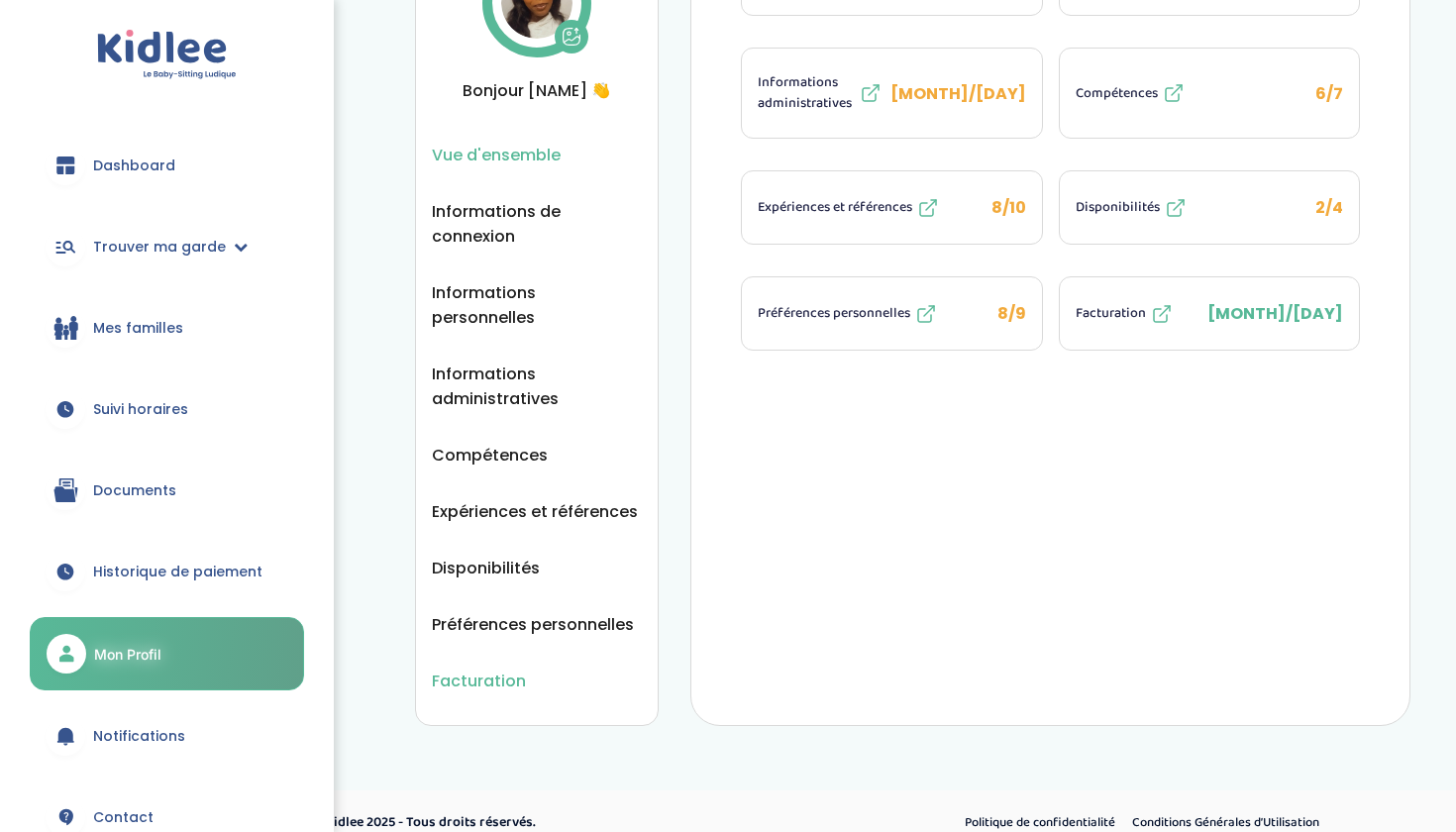 click on "Facturation" at bounding box center [537, 680] 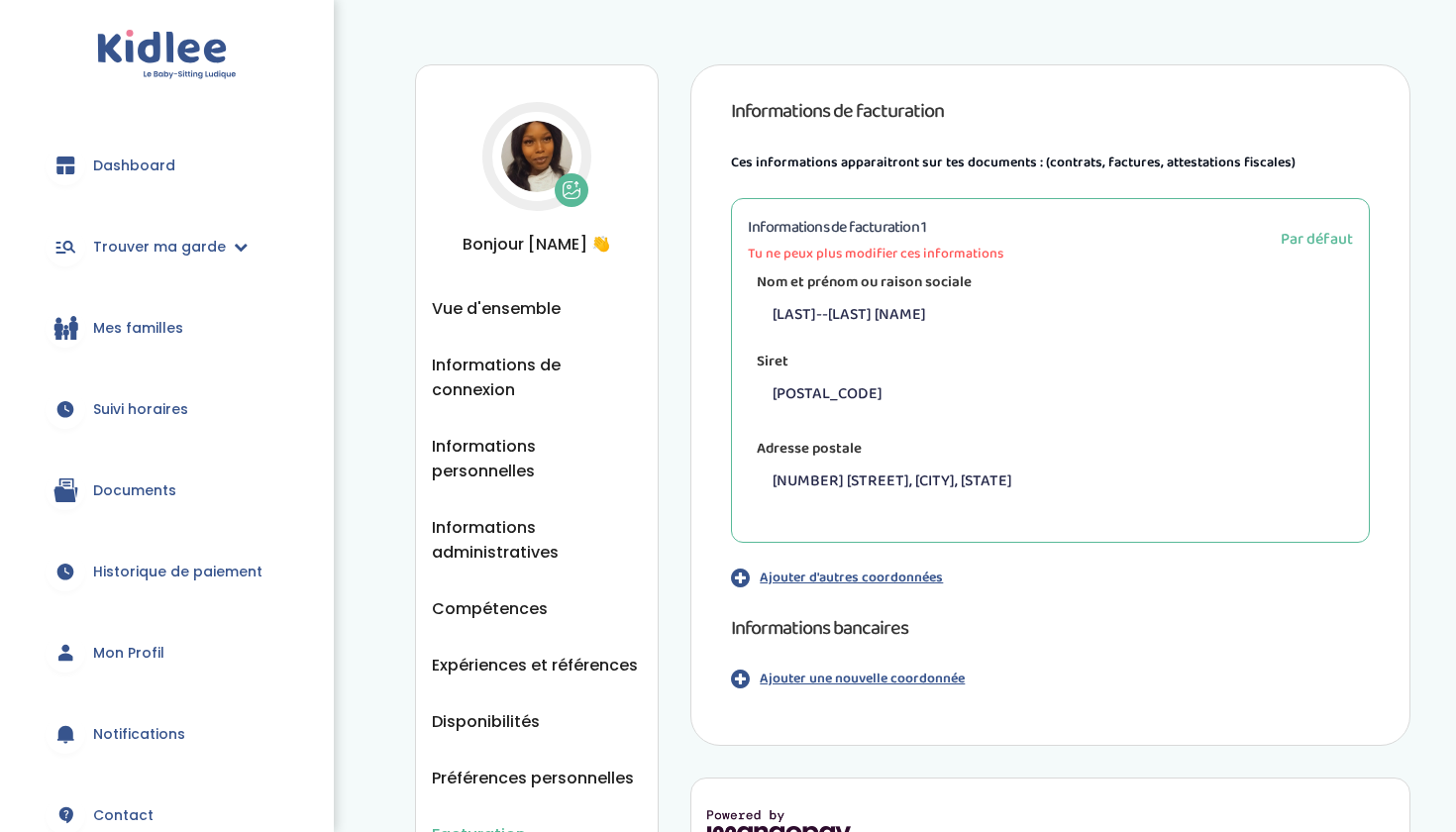 scroll, scrollTop: 0, scrollLeft: 0, axis: both 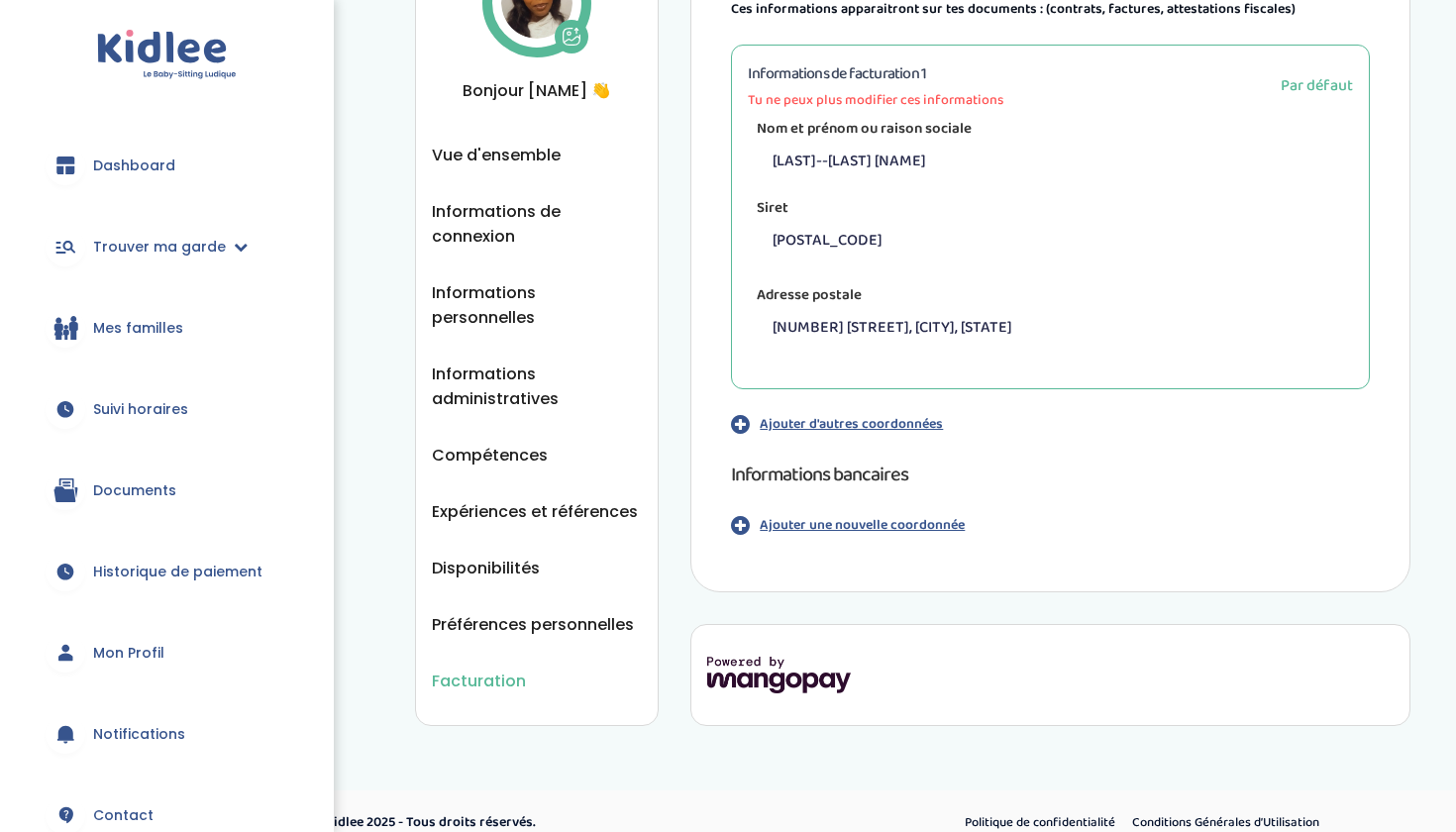 click on "Ajouter une nouvelle coordonnée" at bounding box center [862, 525] 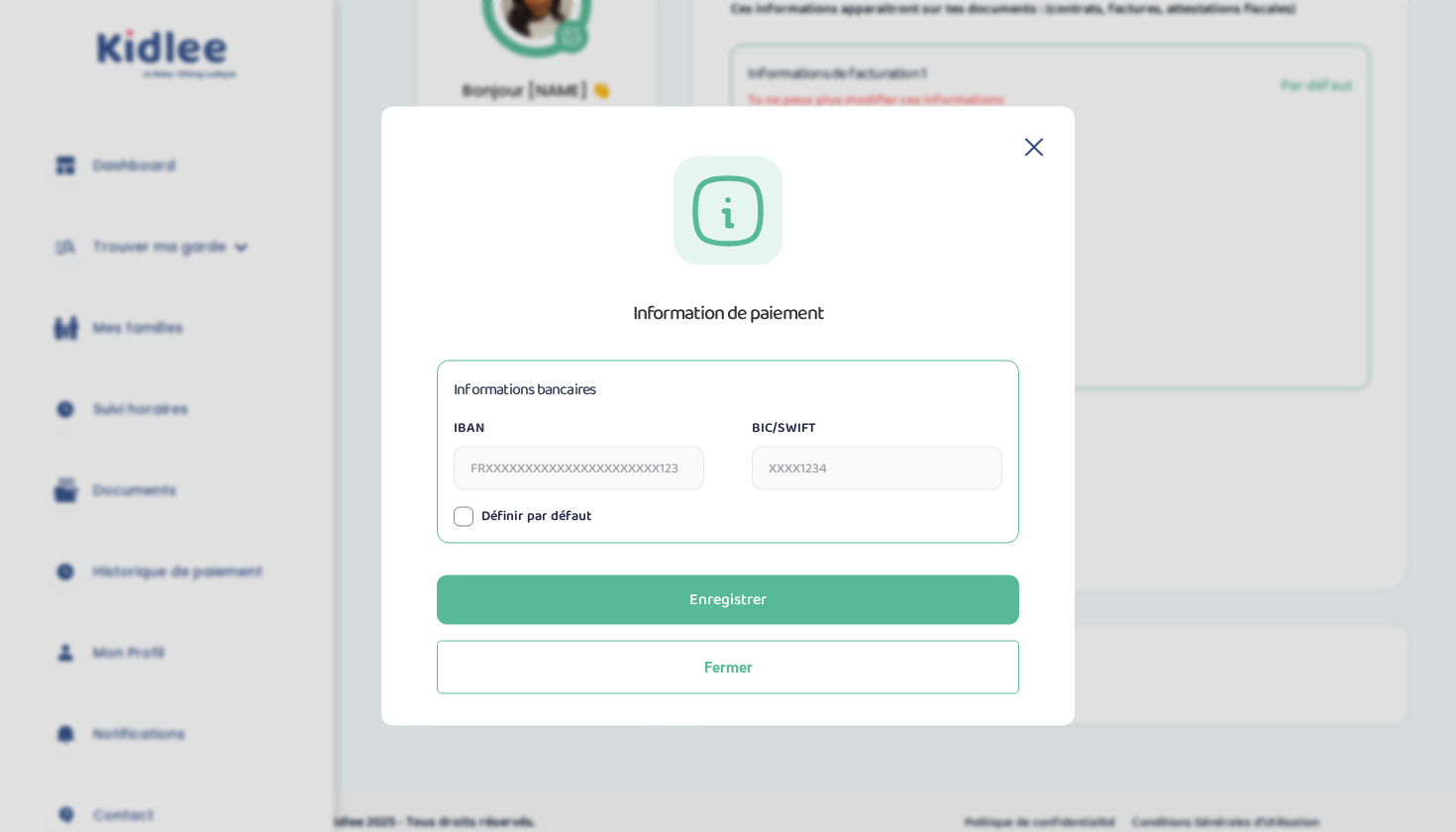 click on "IBAN" at bounding box center [578, 468] 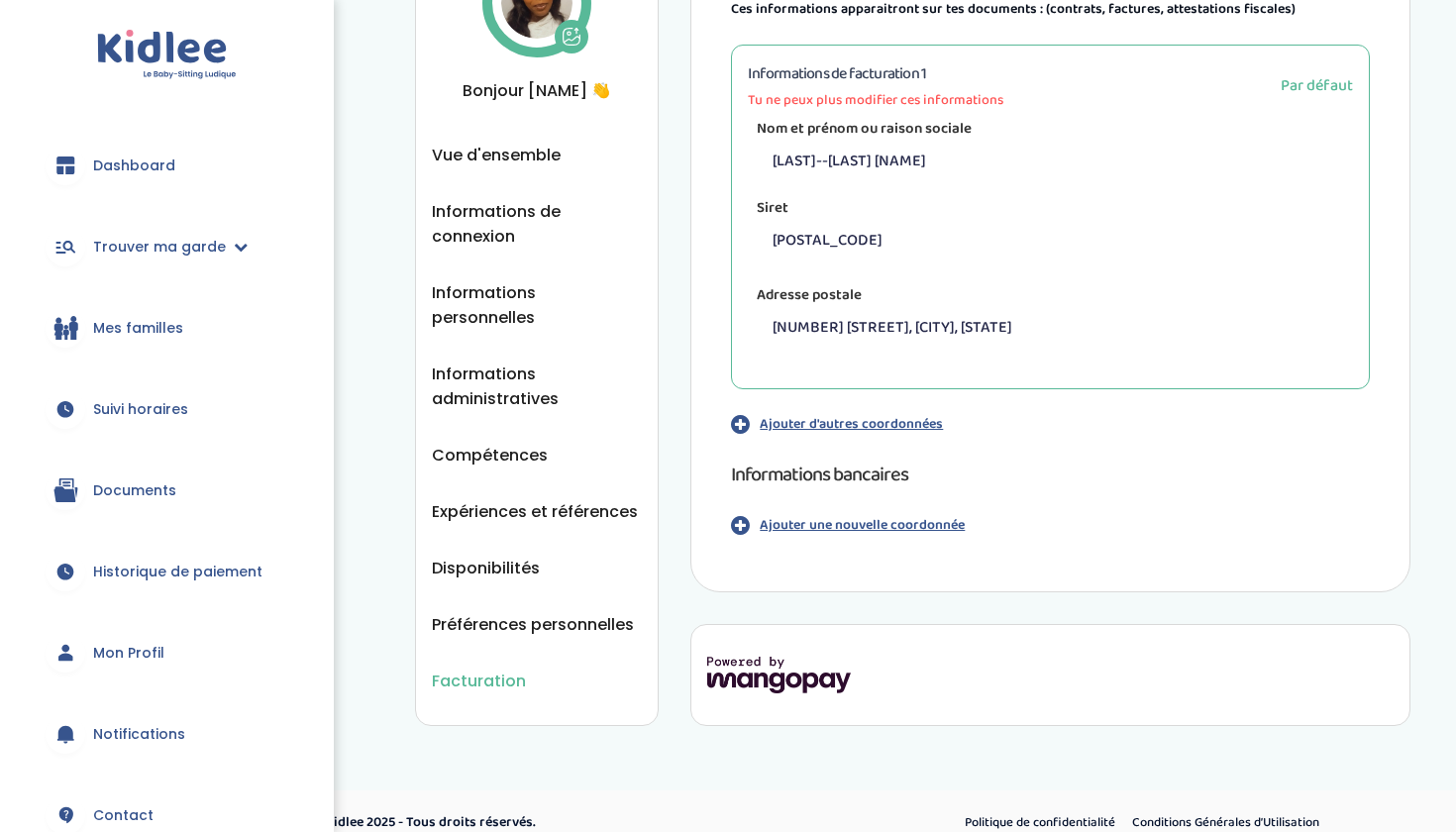 click on "Ajouter une nouvelle coordonnée" at bounding box center (862, 525) 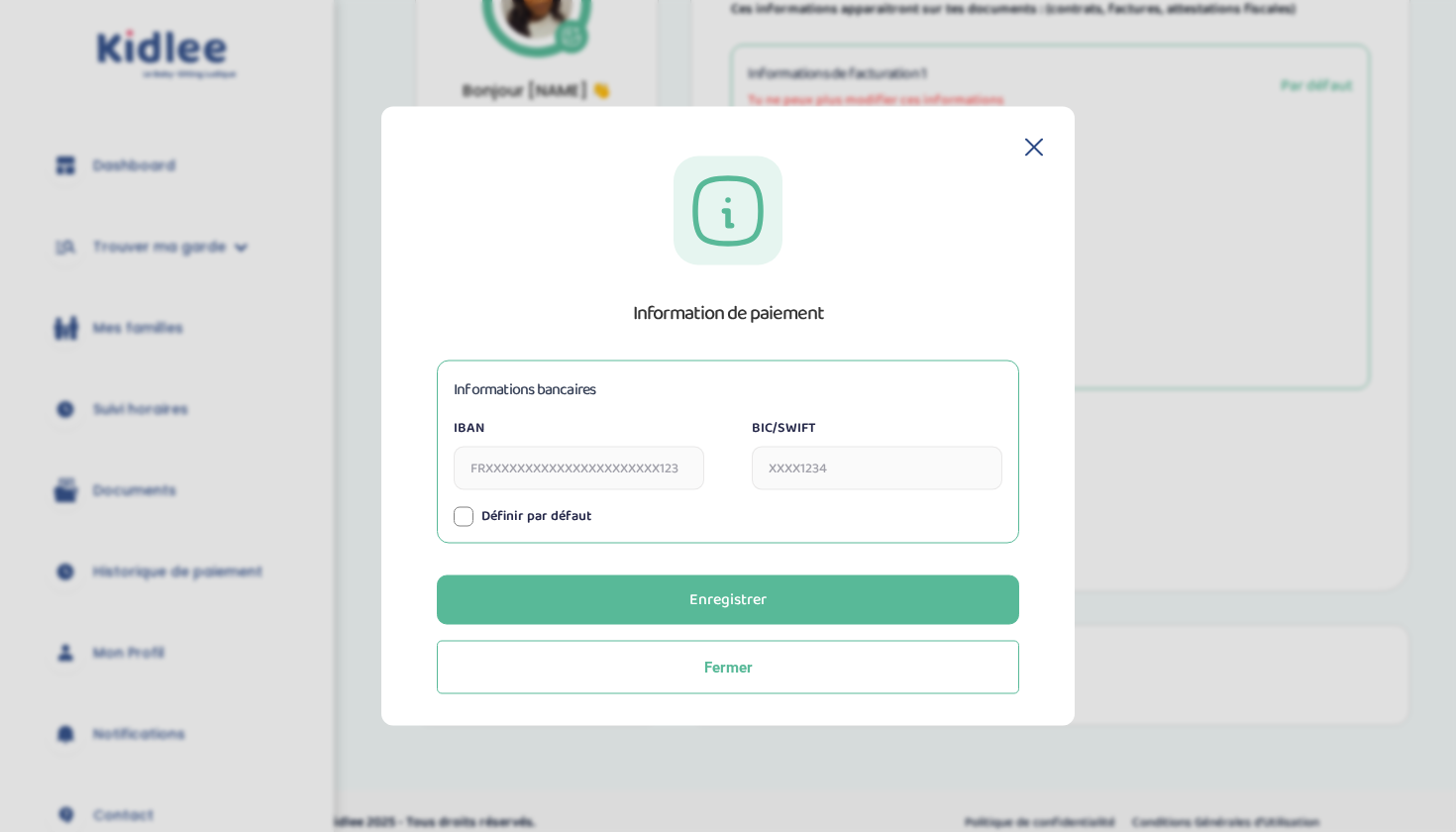 click on "IBAN" at bounding box center [578, 468] 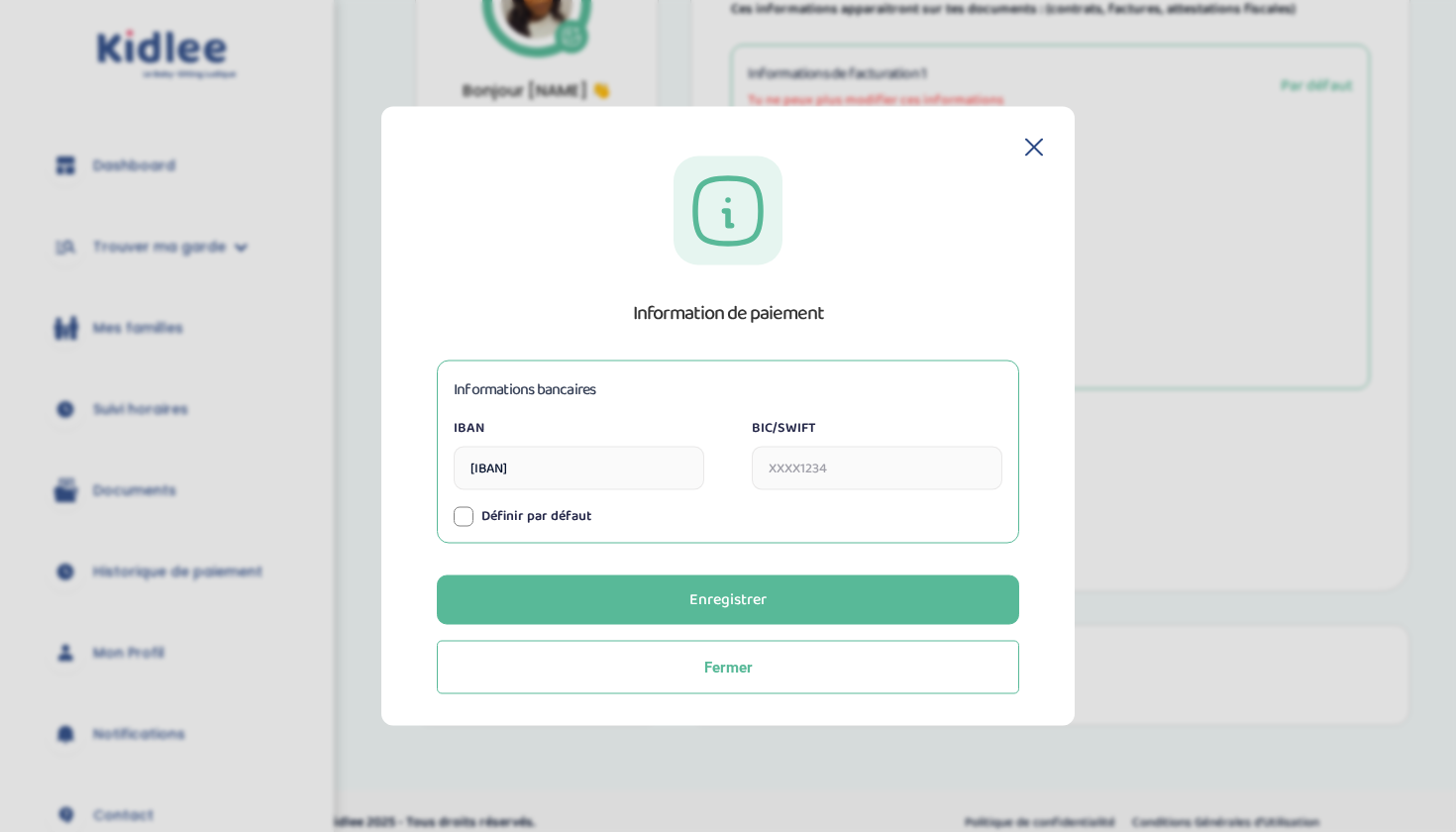 type on "FR7630003037330005033451464" 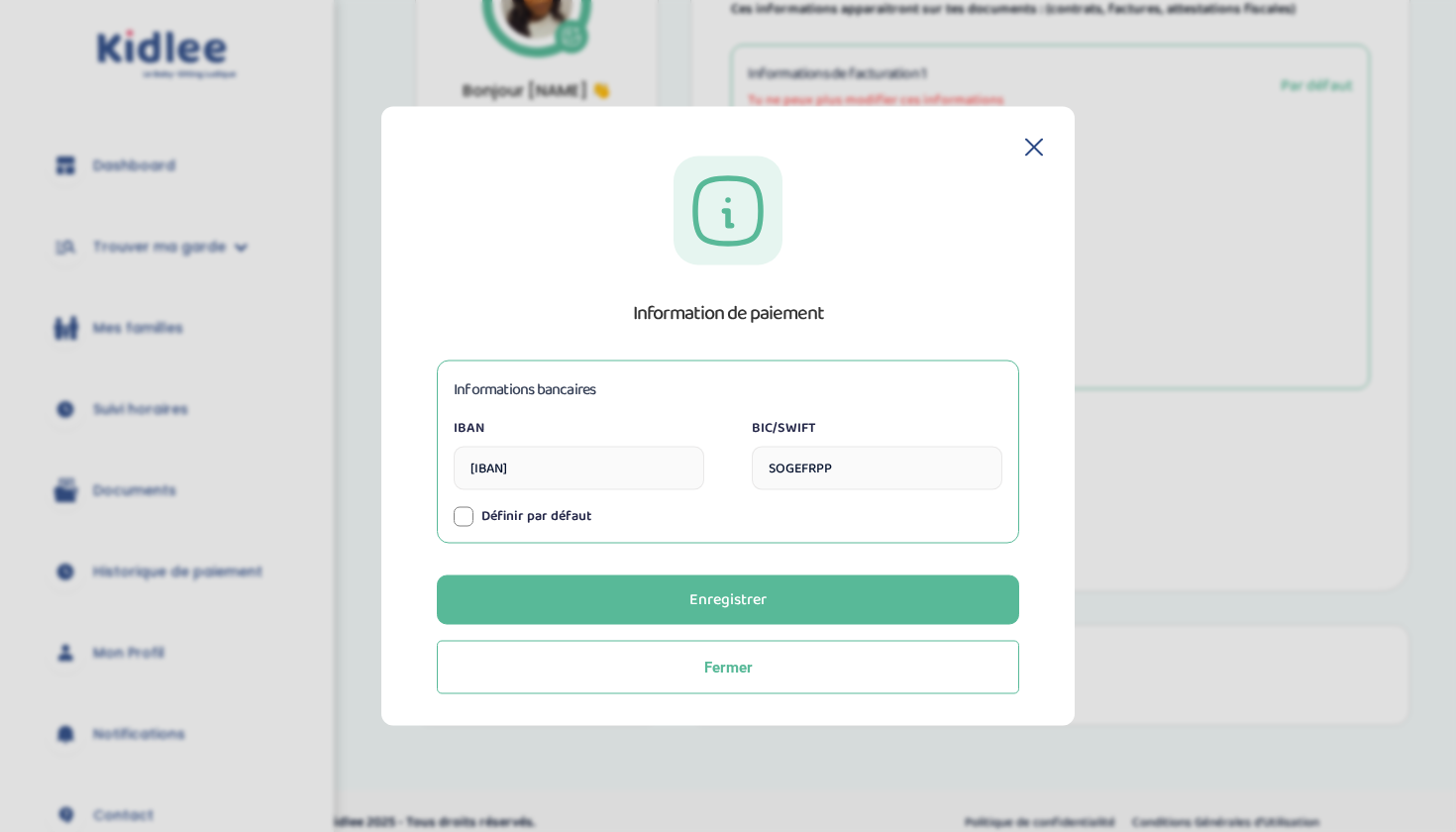 type on "SOGEFRPP" 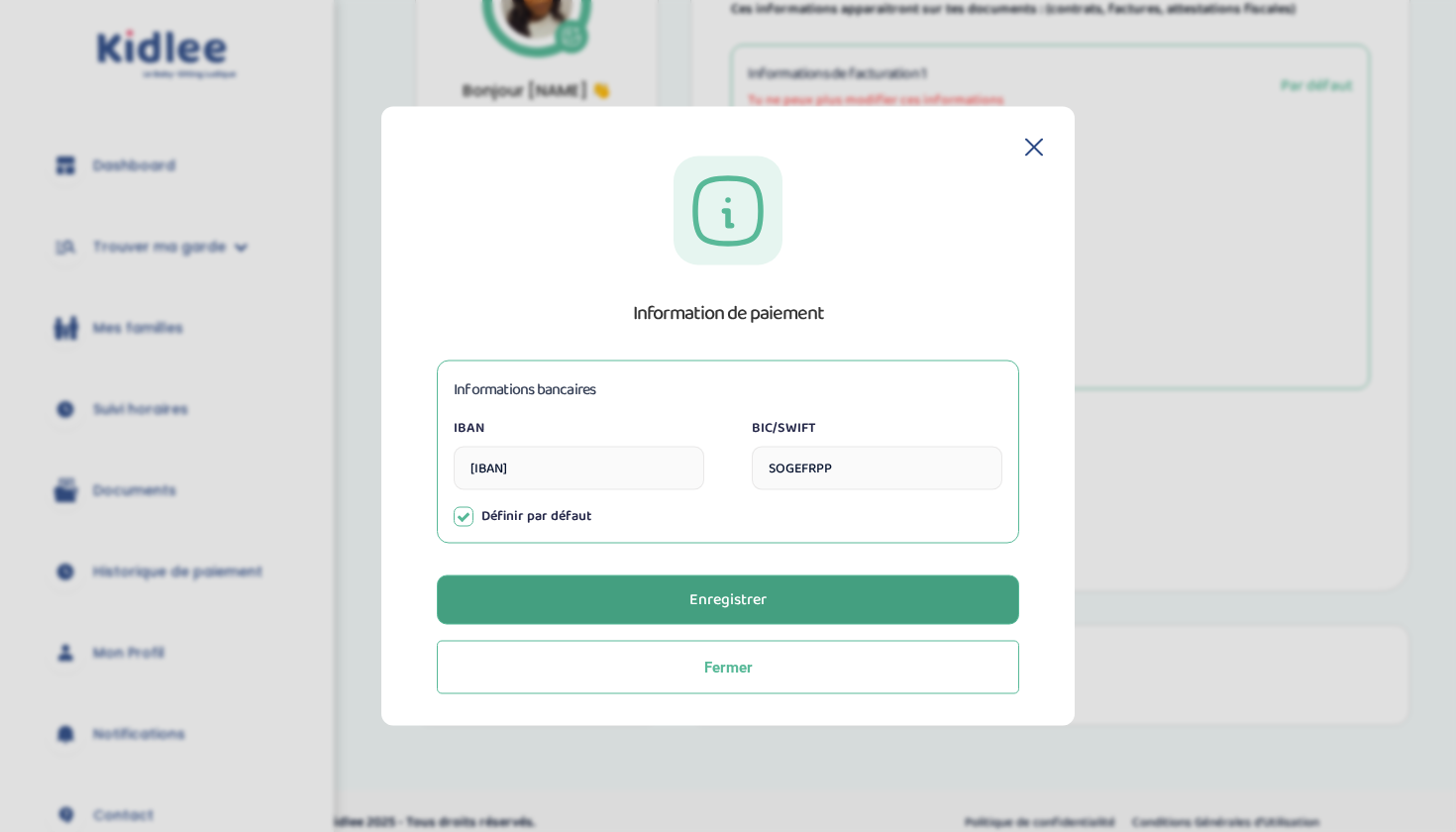 click on "Enregistrer" at bounding box center [728, 600] 